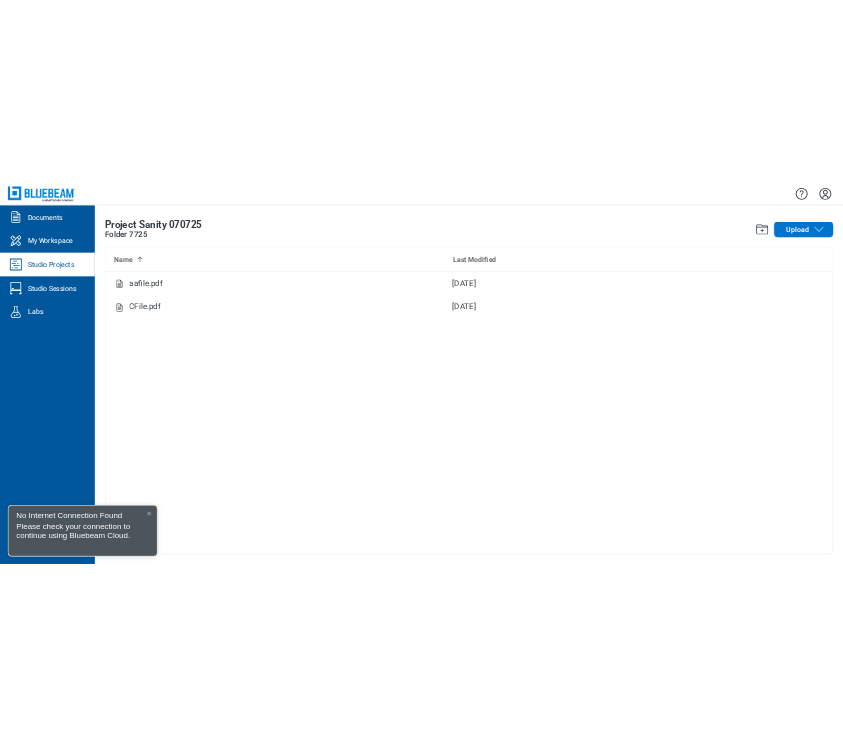 scroll, scrollTop: 0, scrollLeft: 0, axis: both 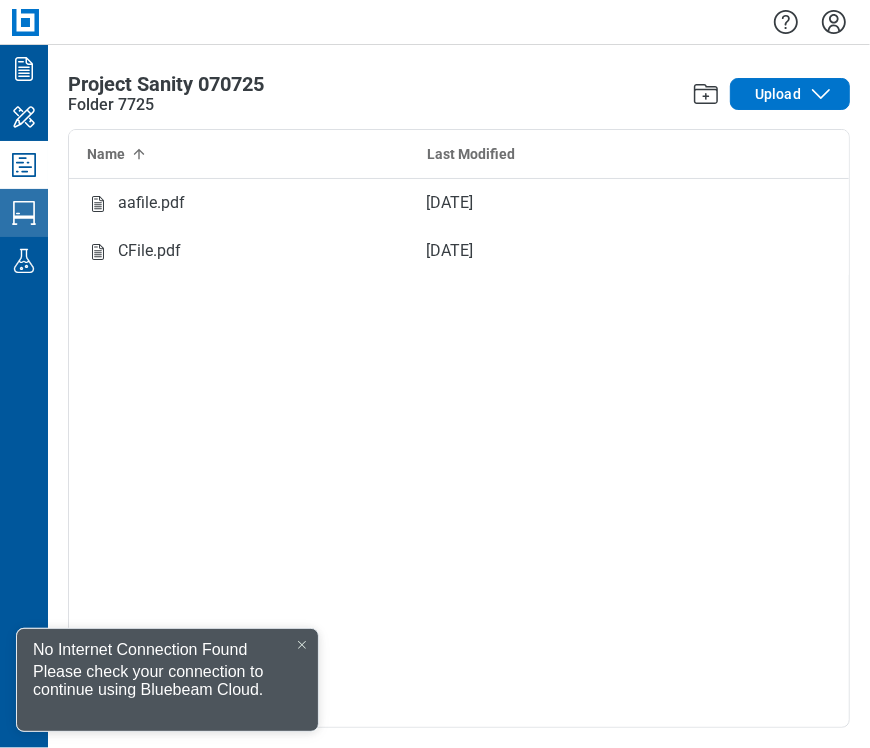 click 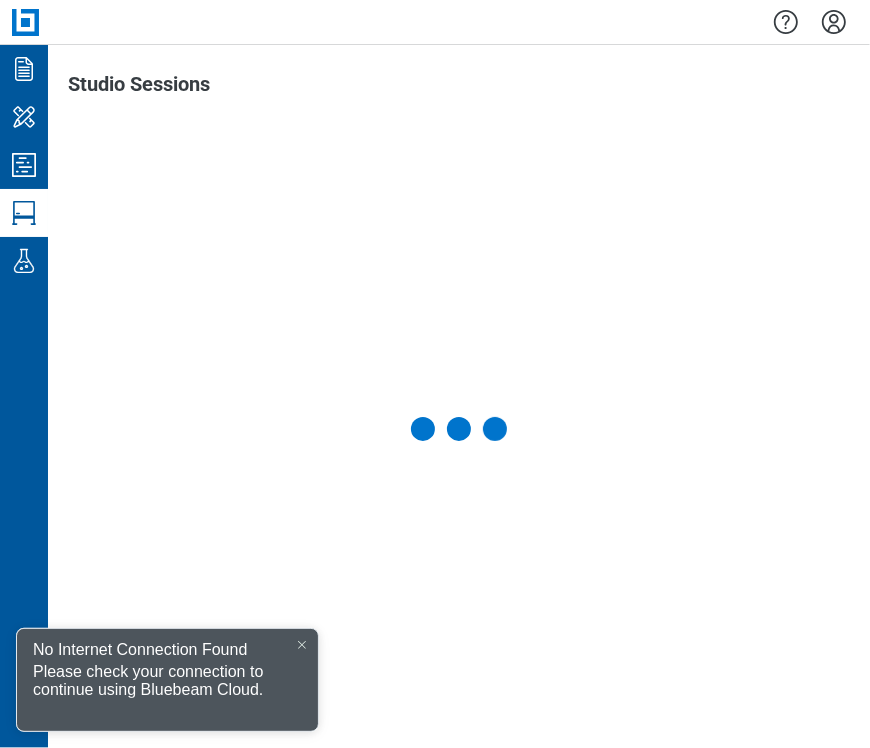 click 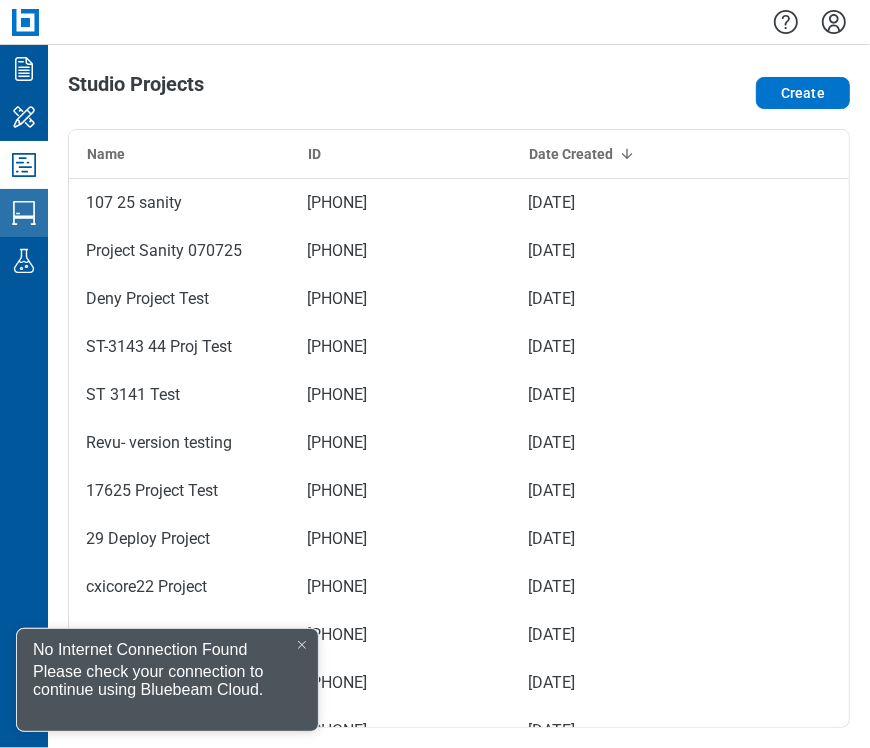 click 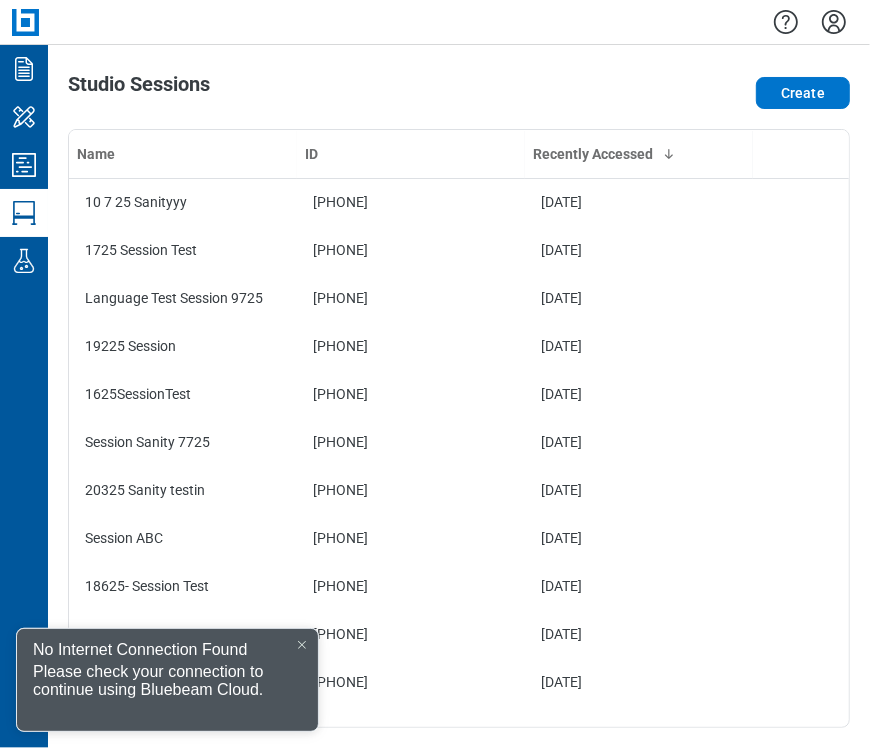 click at bounding box center [302, 645] 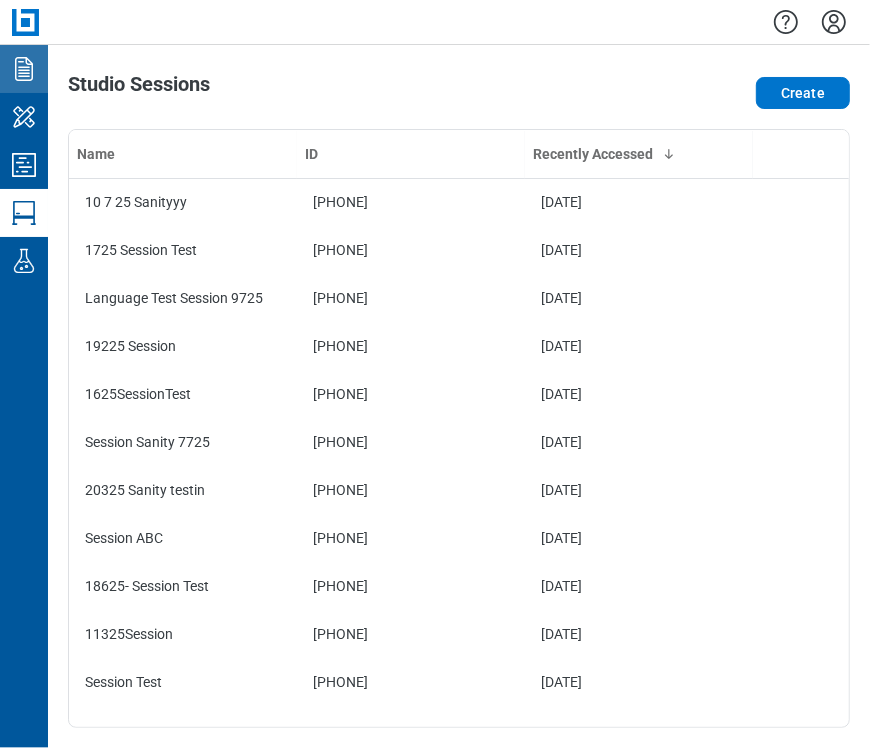 click 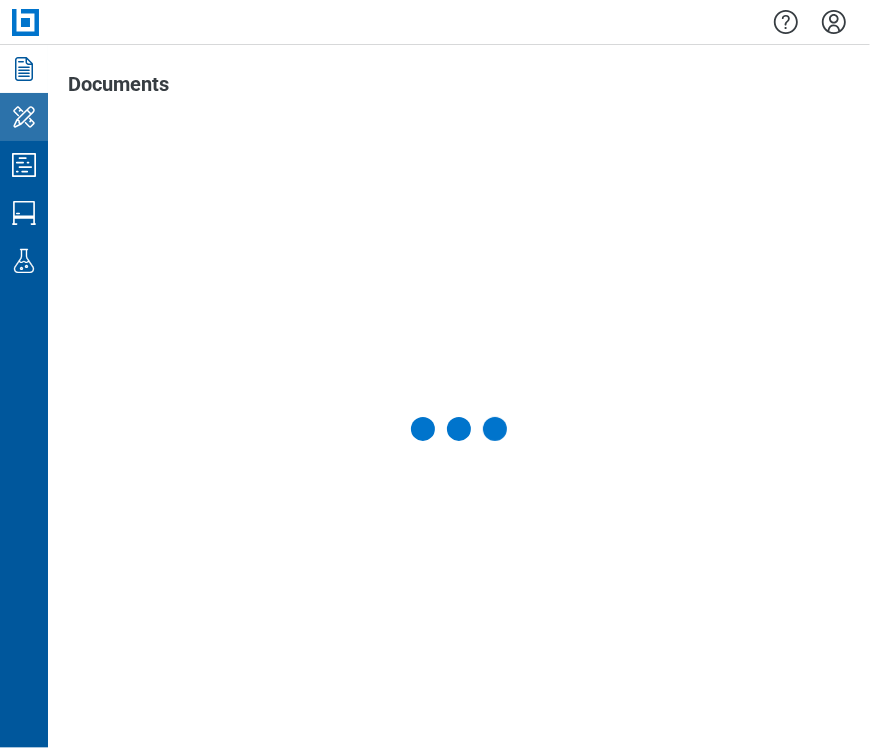 click 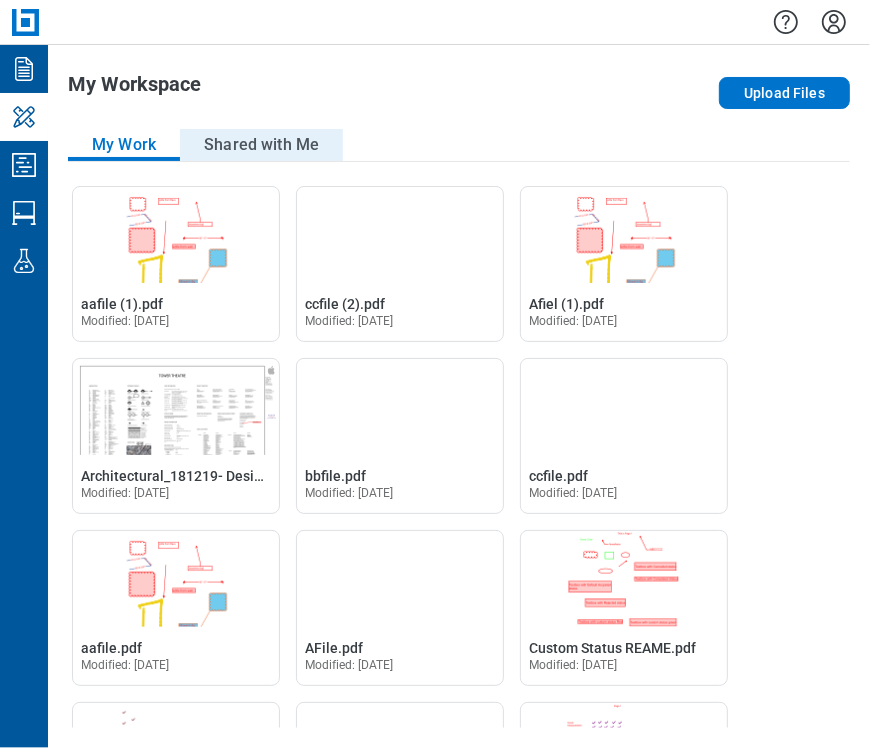 click on "Shared with Me" at bounding box center (261, 145) 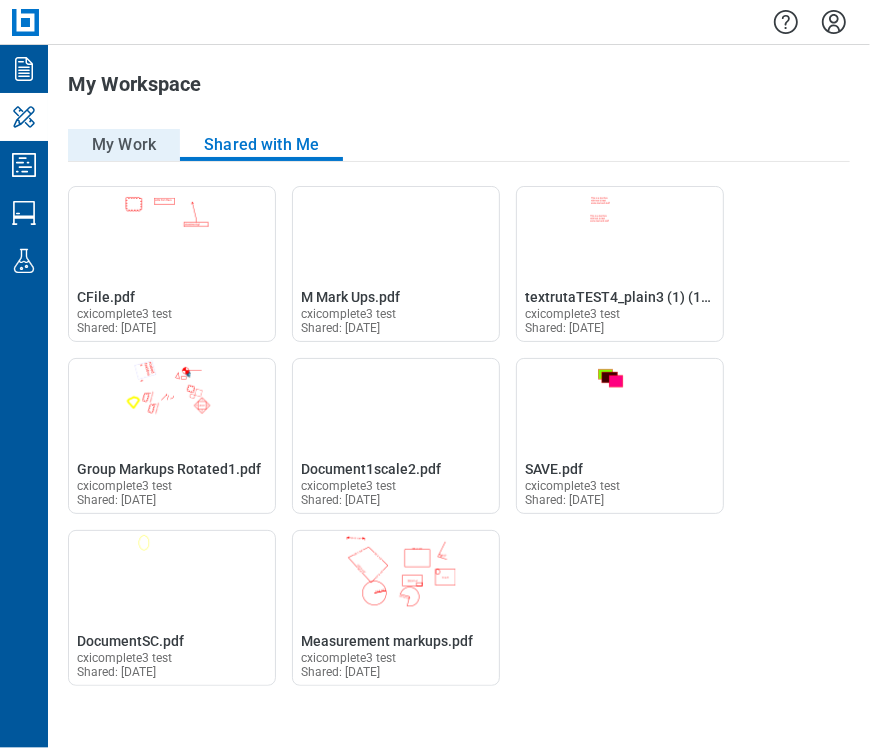 click on "My Work" at bounding box center [124, 145] 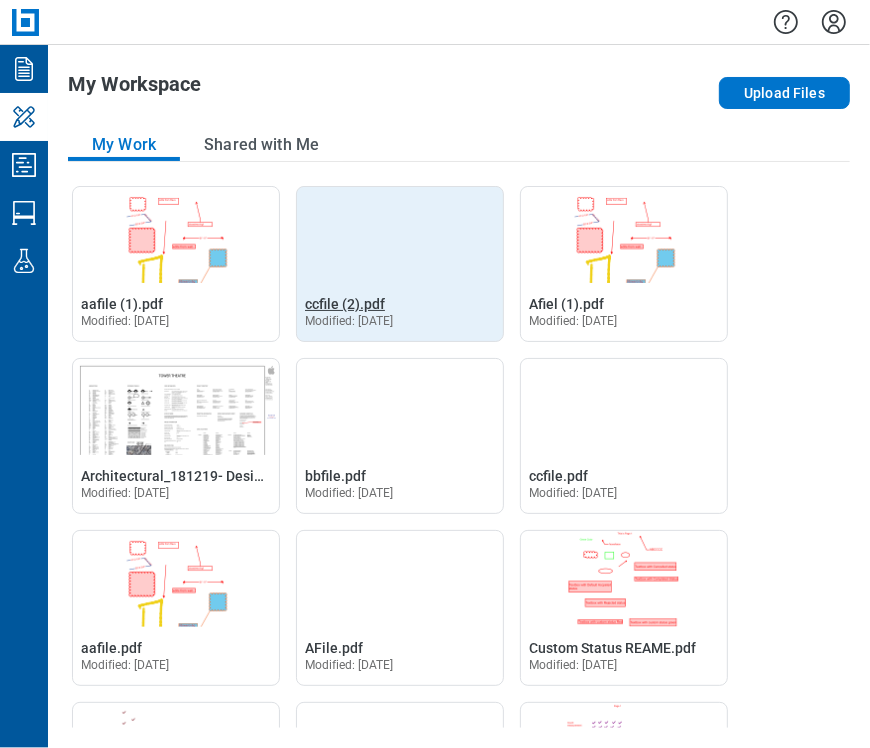 click on "ccfile (2).pdf" at bounding box center [345, 304] 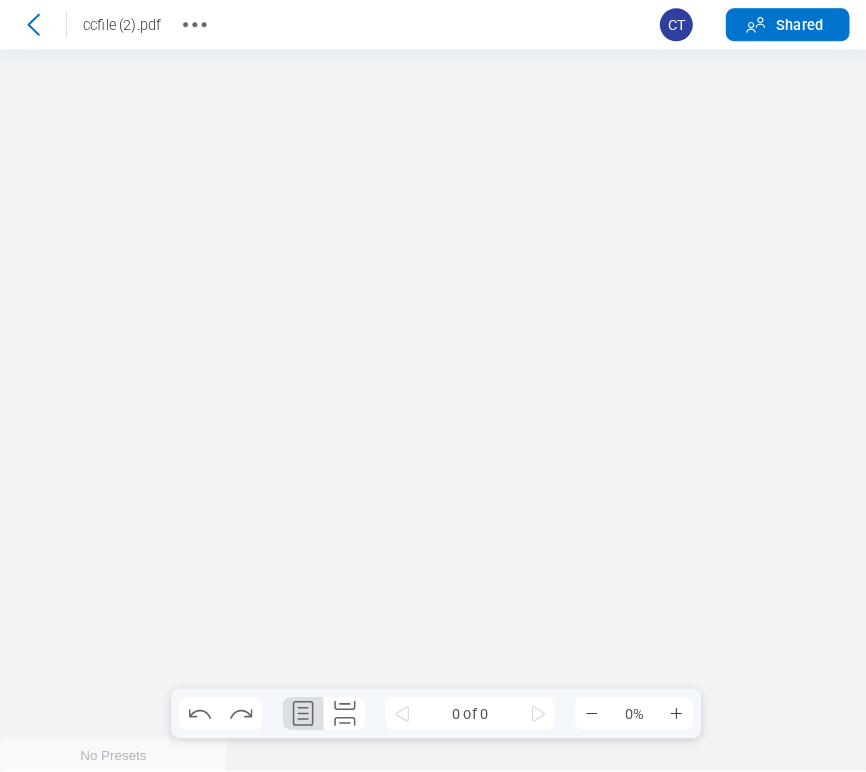scroll, scrollTop: 0, scrollLeft: 0, axis: both 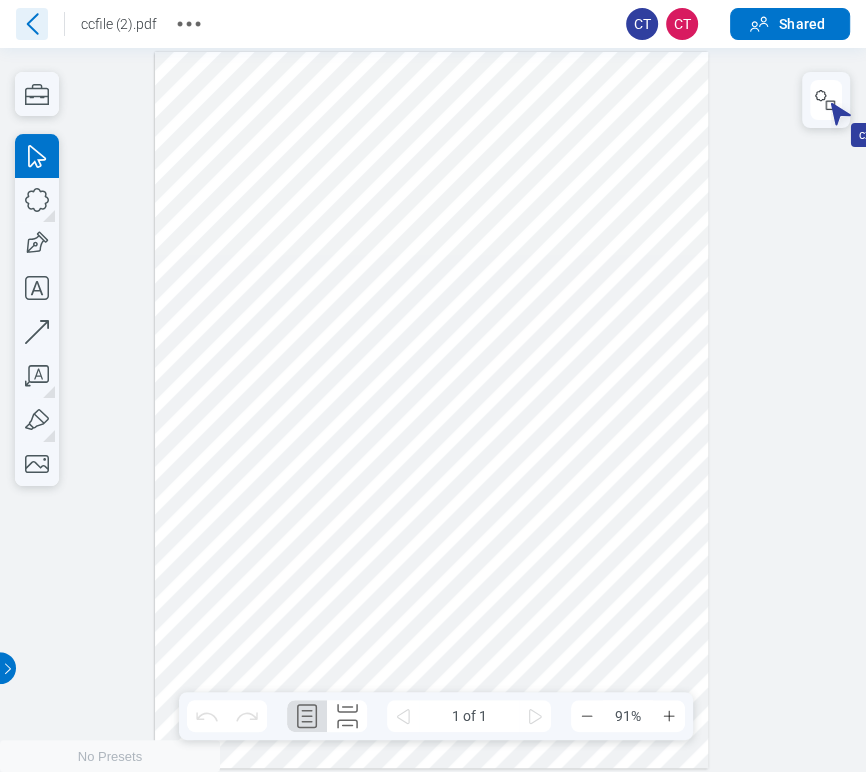 click 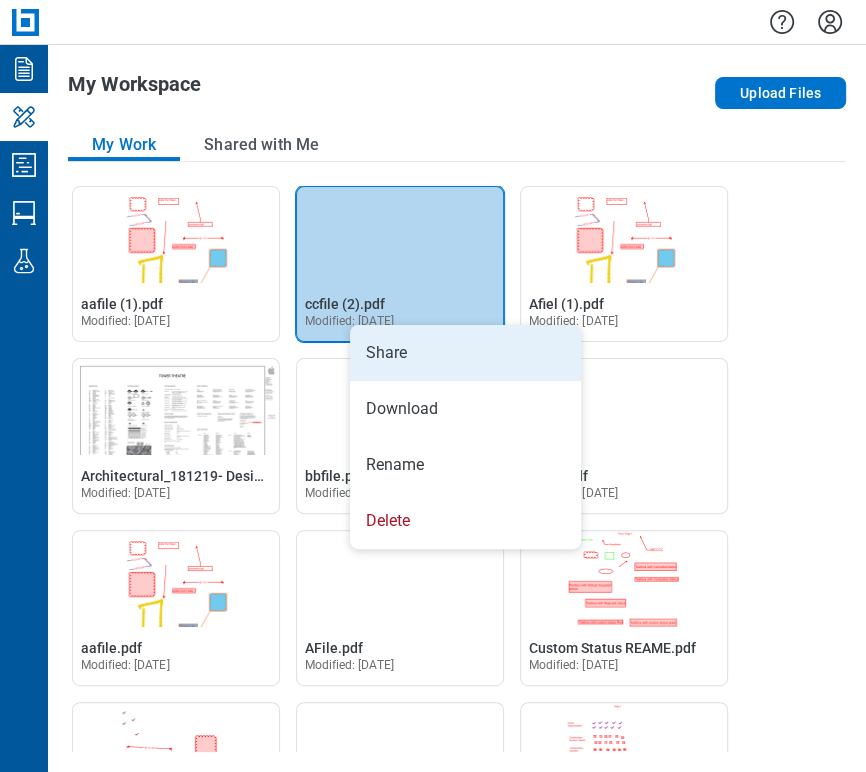 click on "Share" at bounding box center (465, 353) 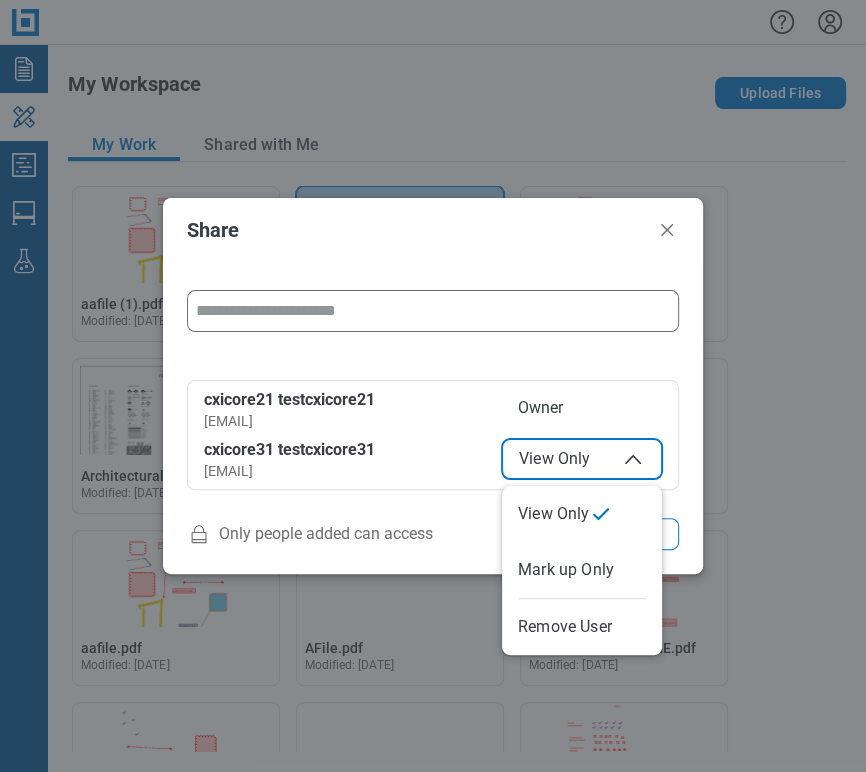 click on "View Only" at bounding box center [582, 459] 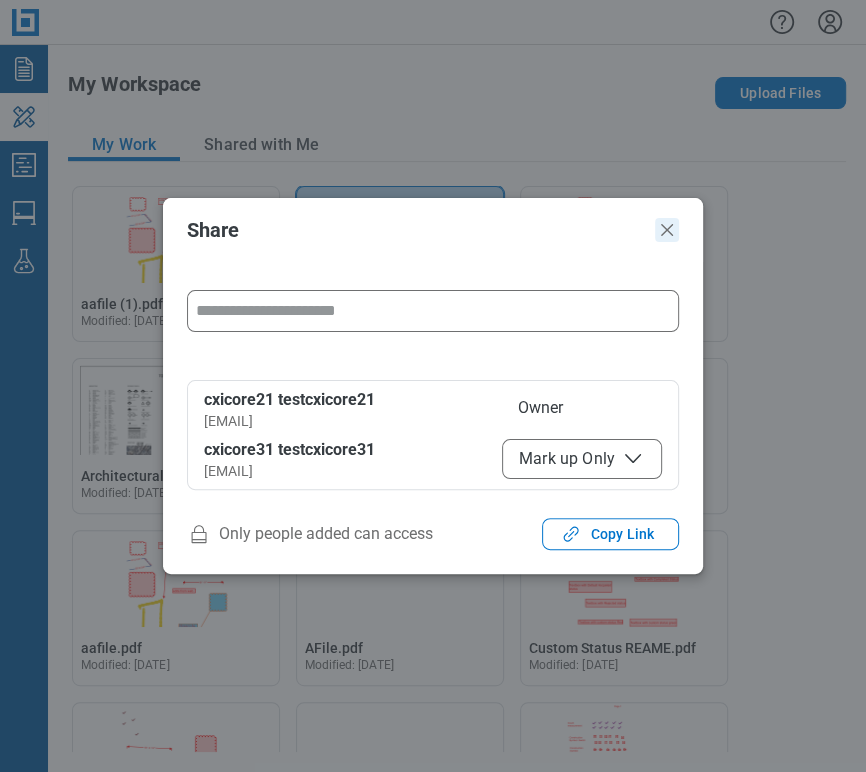 click 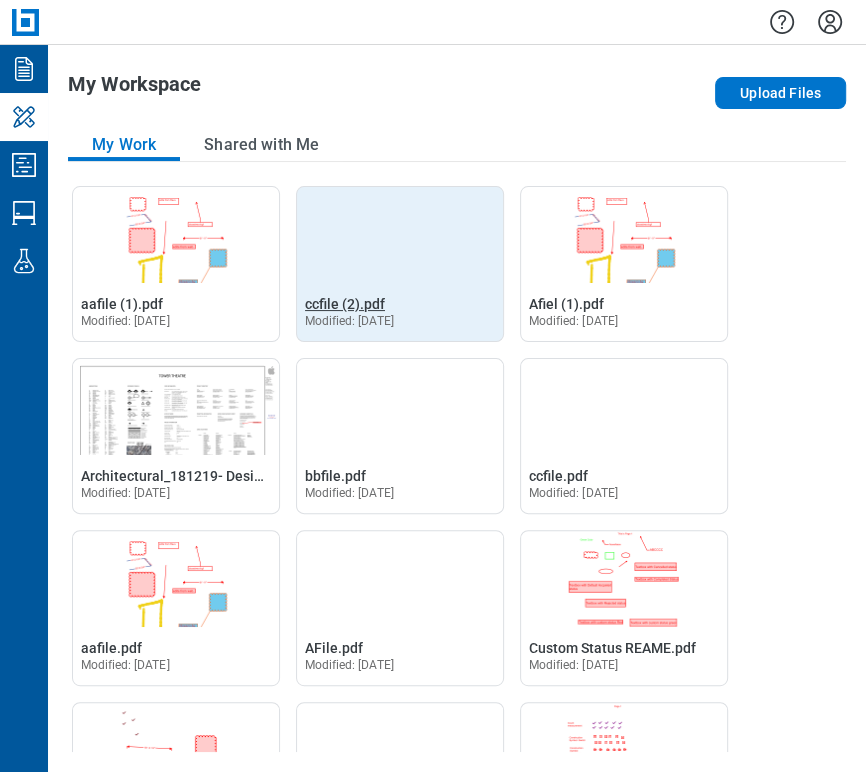 click on "ccfile (2).pdf" at bounding box center (345, 304) 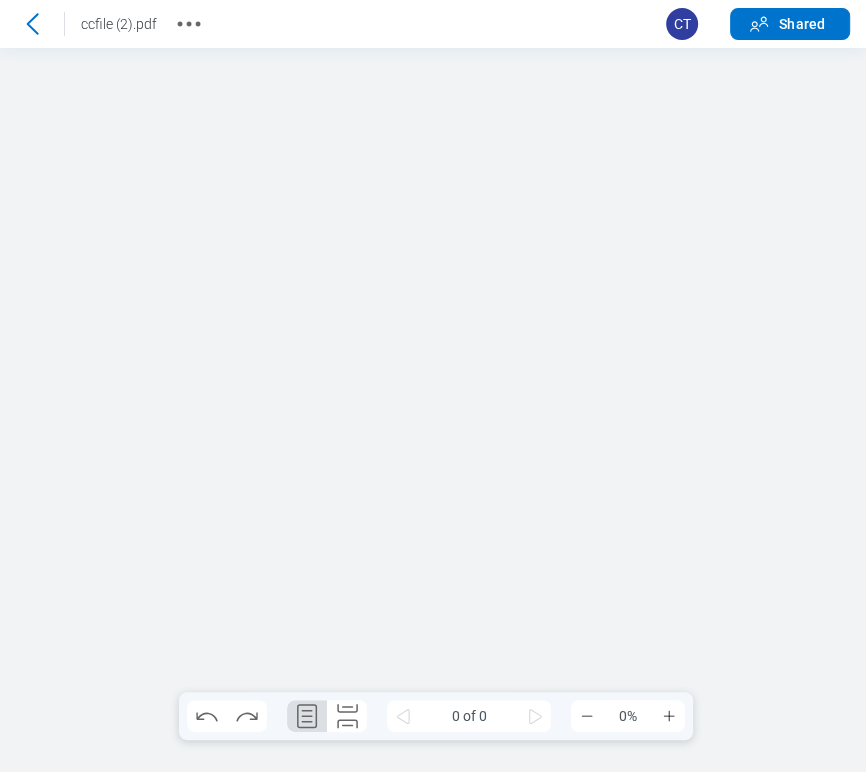 scroll, scrollTop: 0, scrollLeft: 0, axis: both 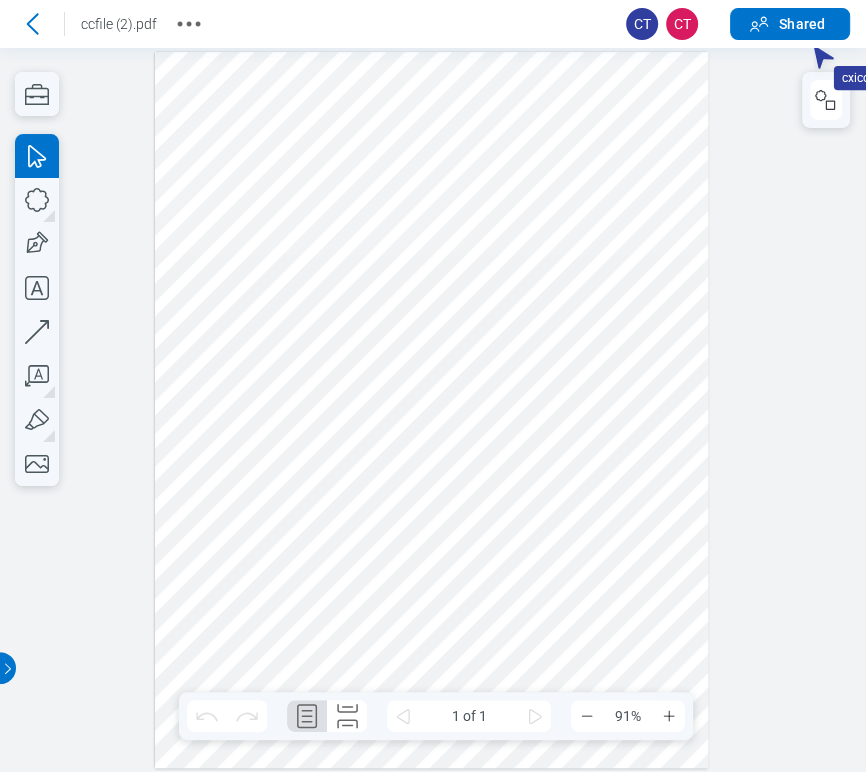 click at bounding box center (826, 100) 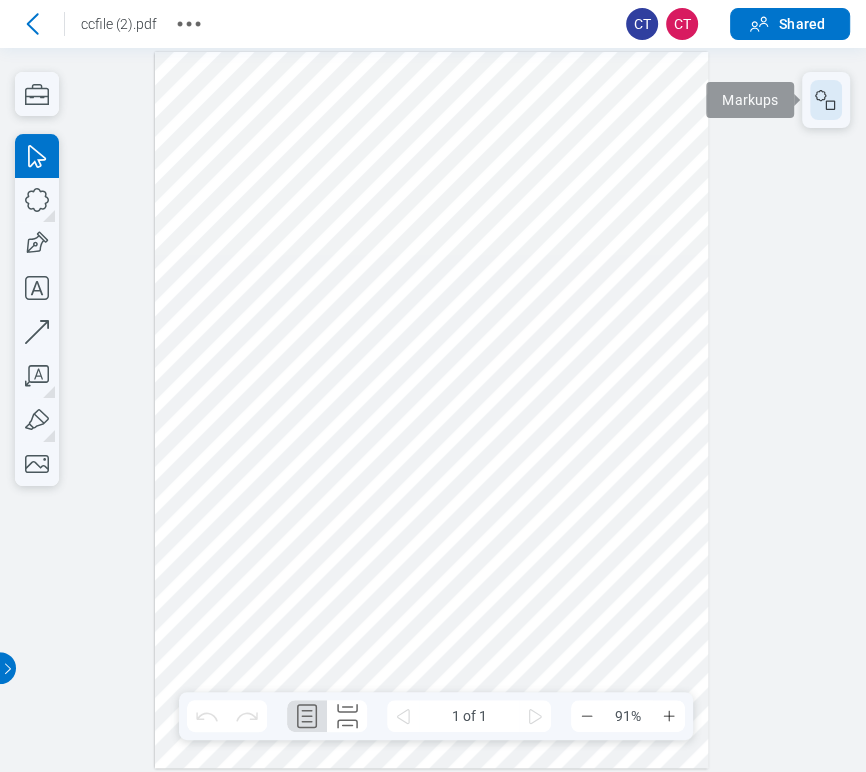 click 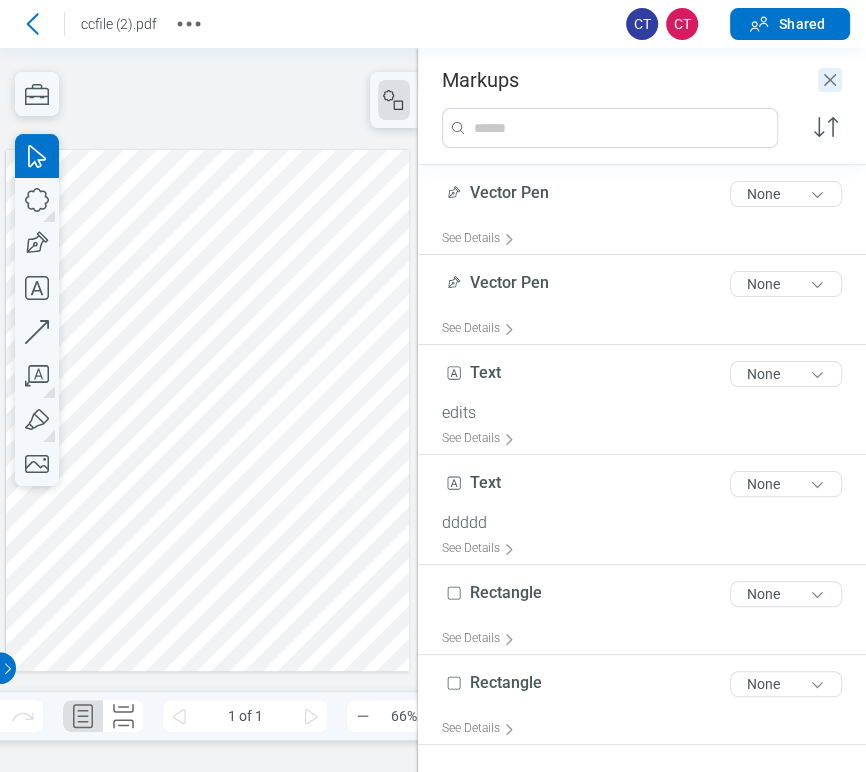 click 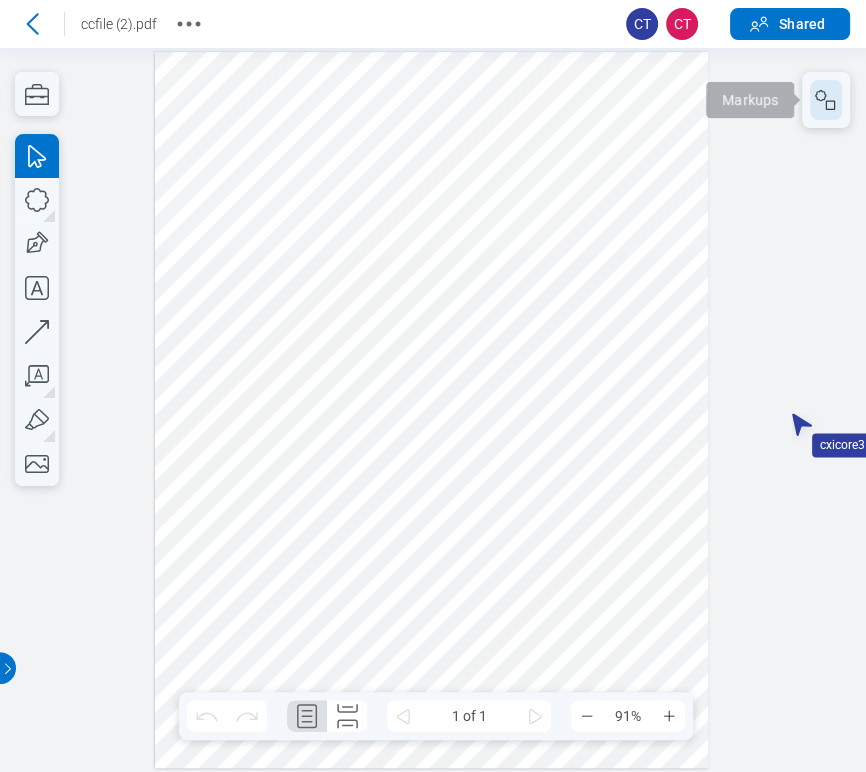 click at bounding box center [826, 100] 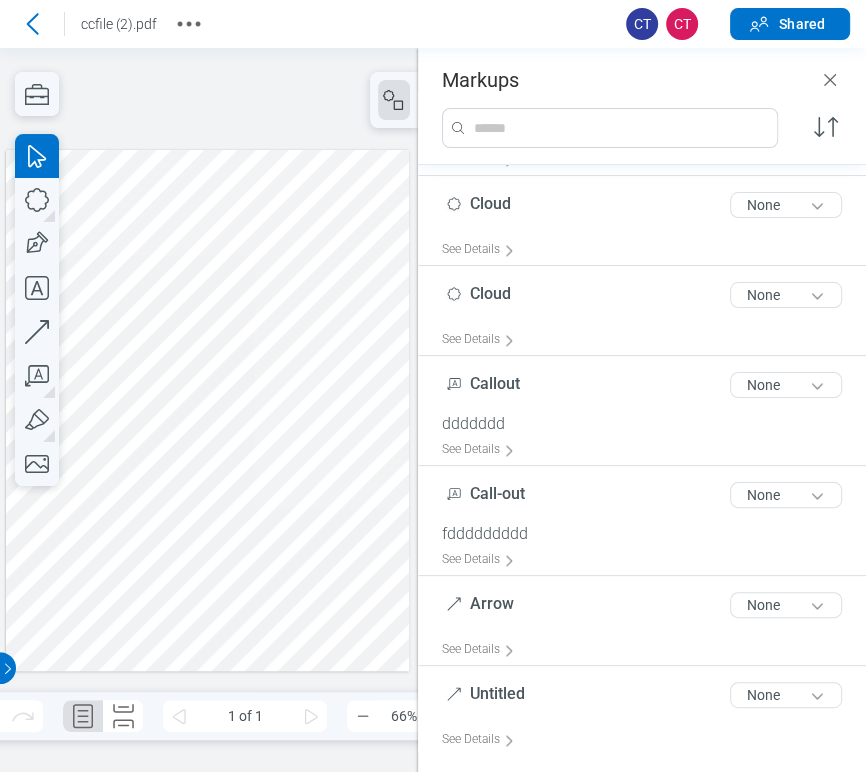 scroll, scrollTop: 1512, scrollLeft: 0, axis: vertical 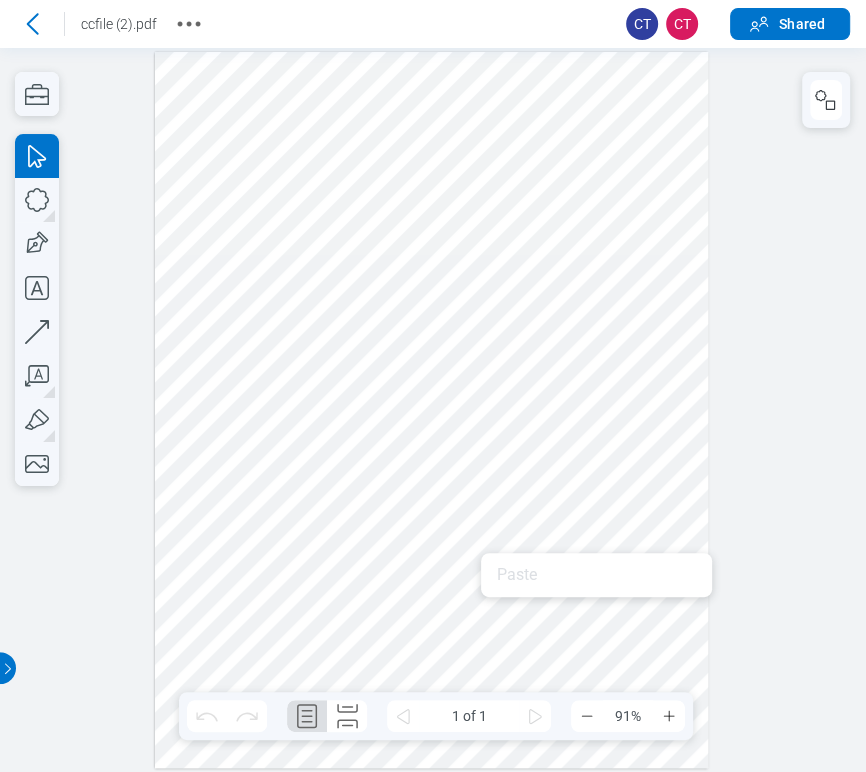 click at bounding box center [432, 410] 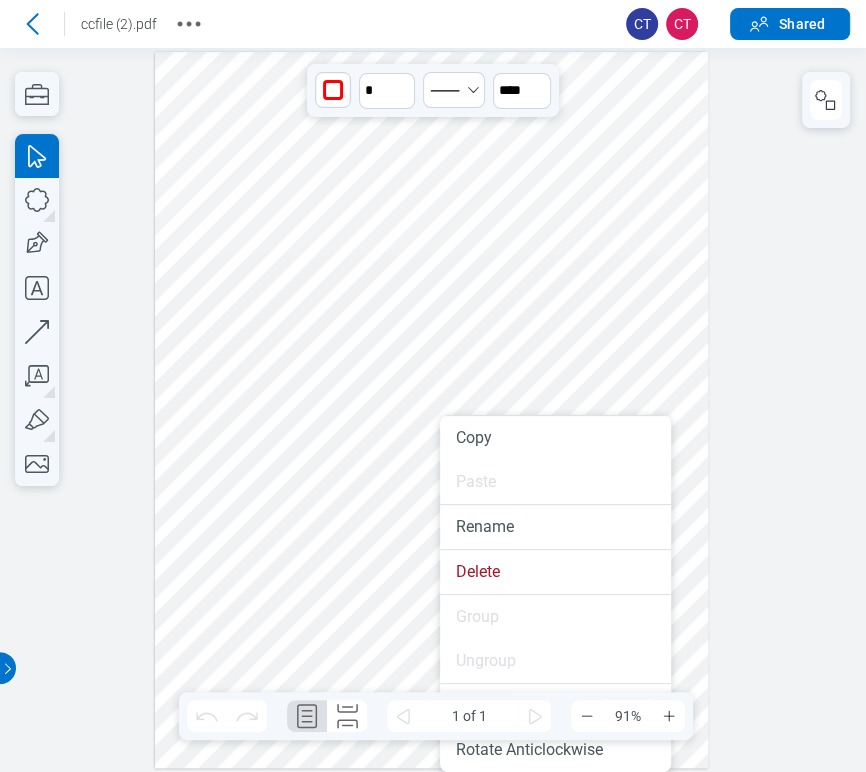 click at bounding box center [432, 410] 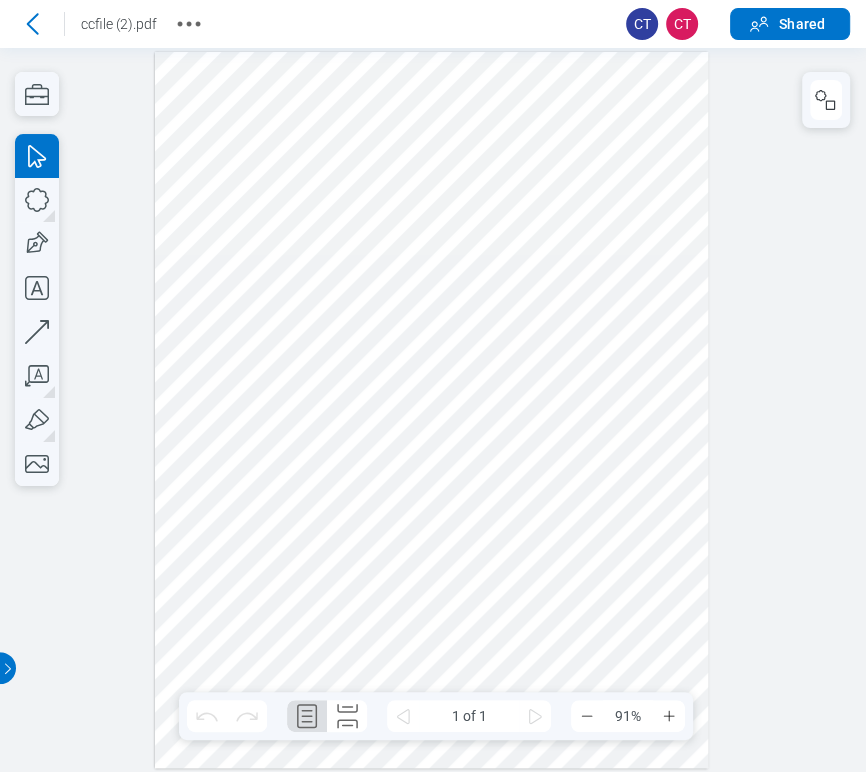 click at bounding box center (432, 410) 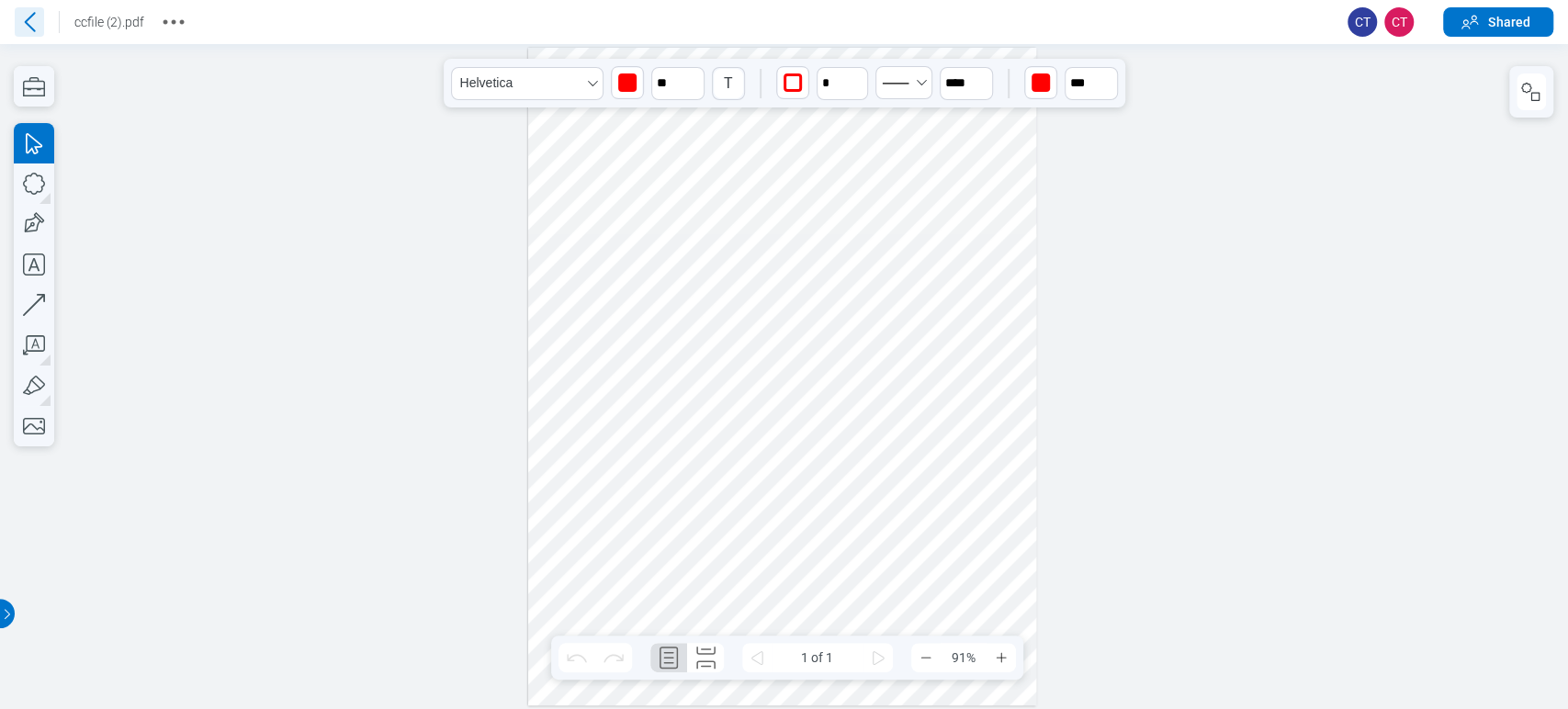 click 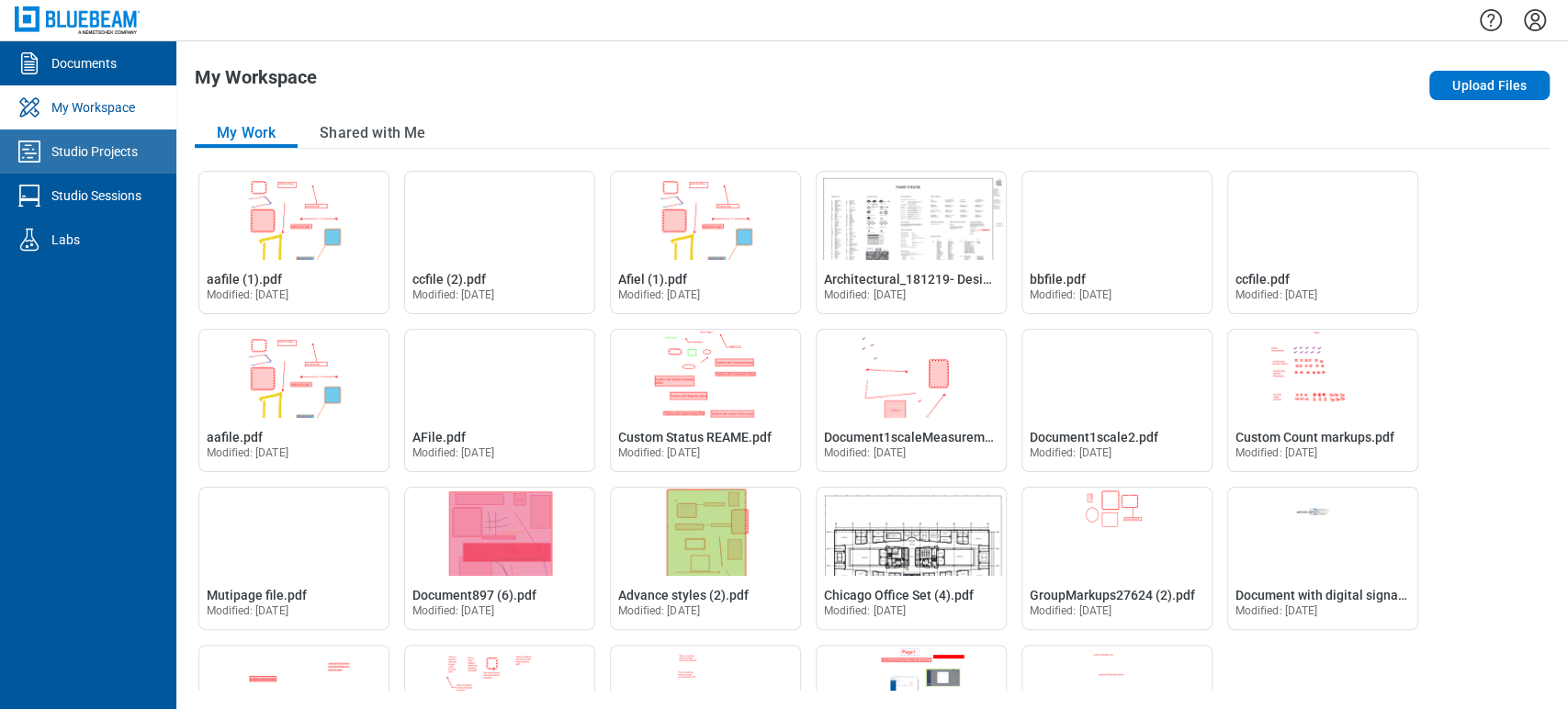 click on "Studio Projects" at bounding box center (88, 152) 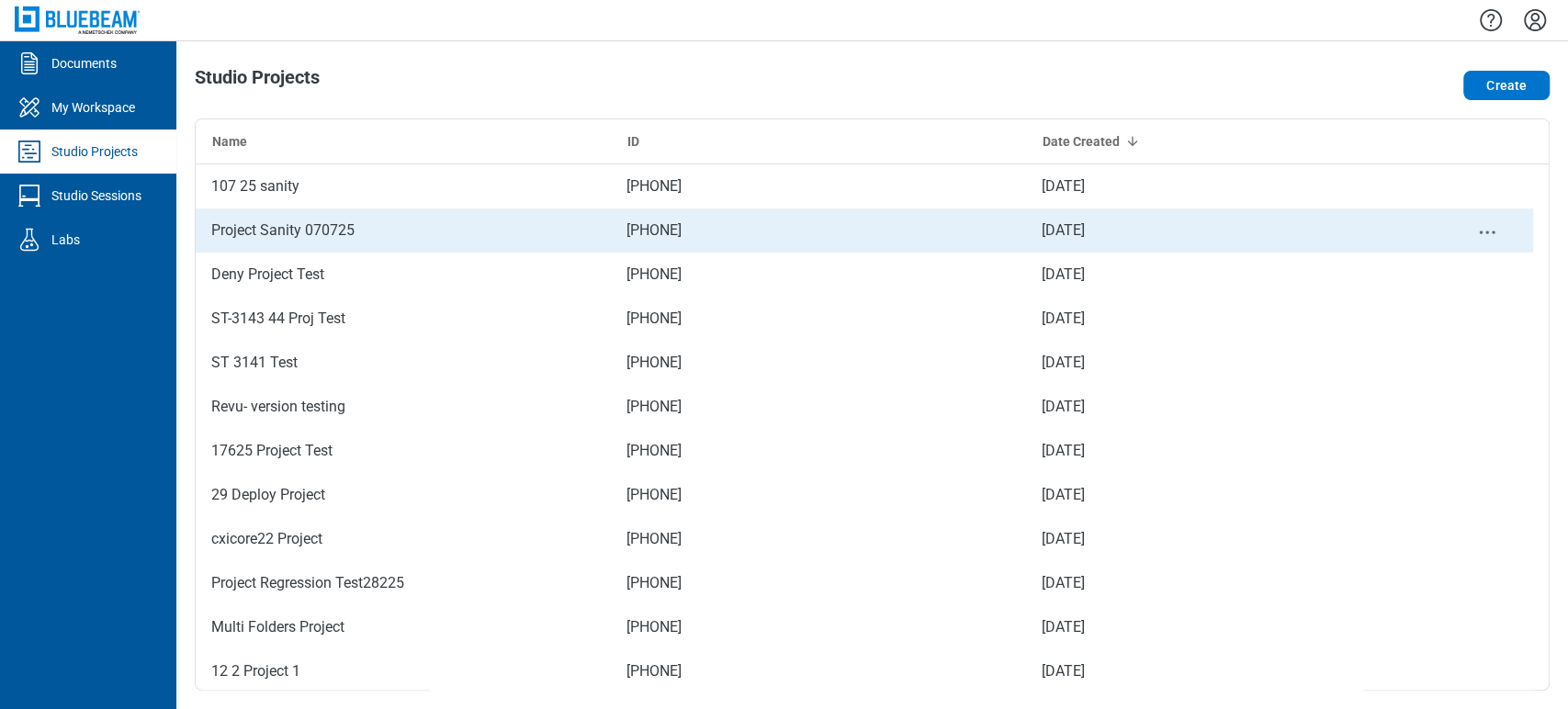 click on "Project Sanity 070725" at bounding box center (283, 231) 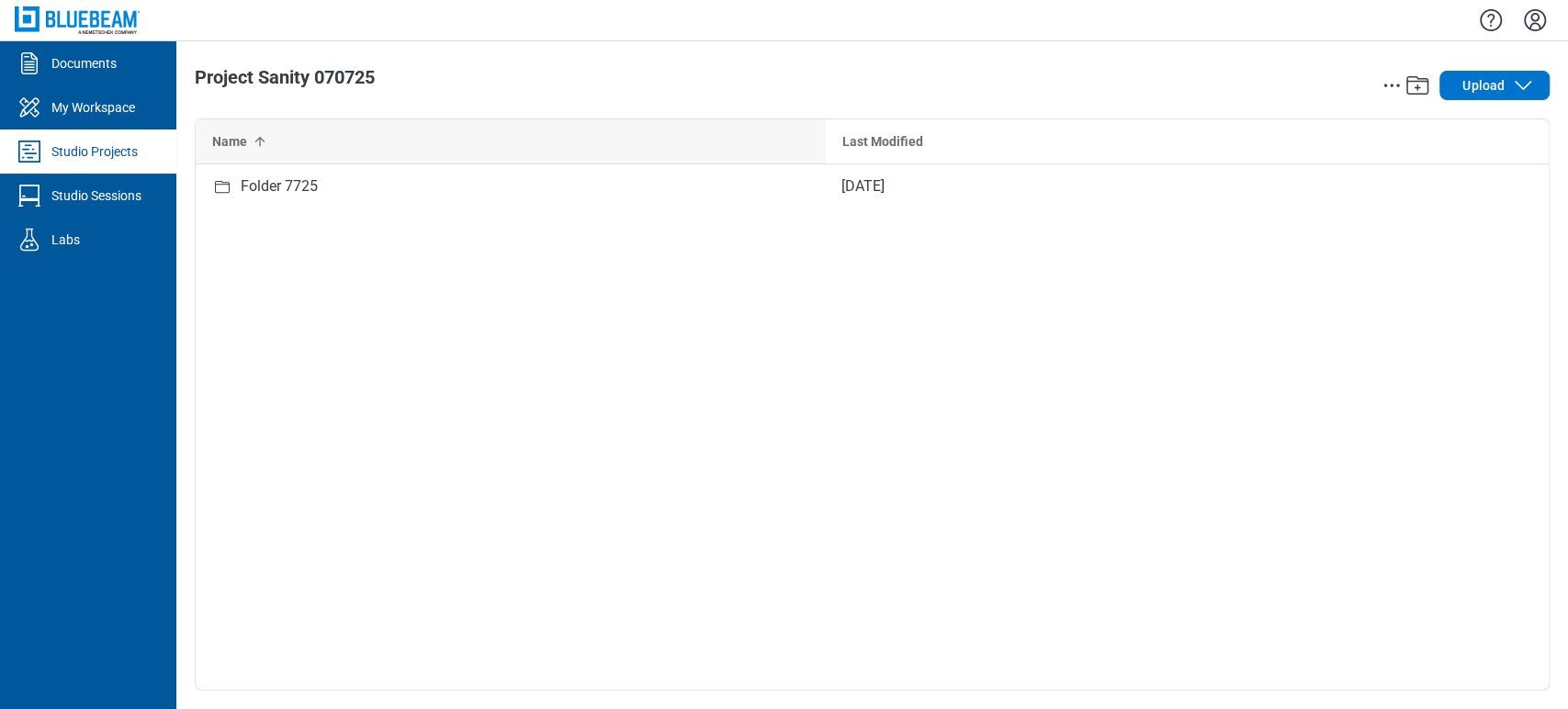 click on "Name
1" at bounding box center [511, 141] 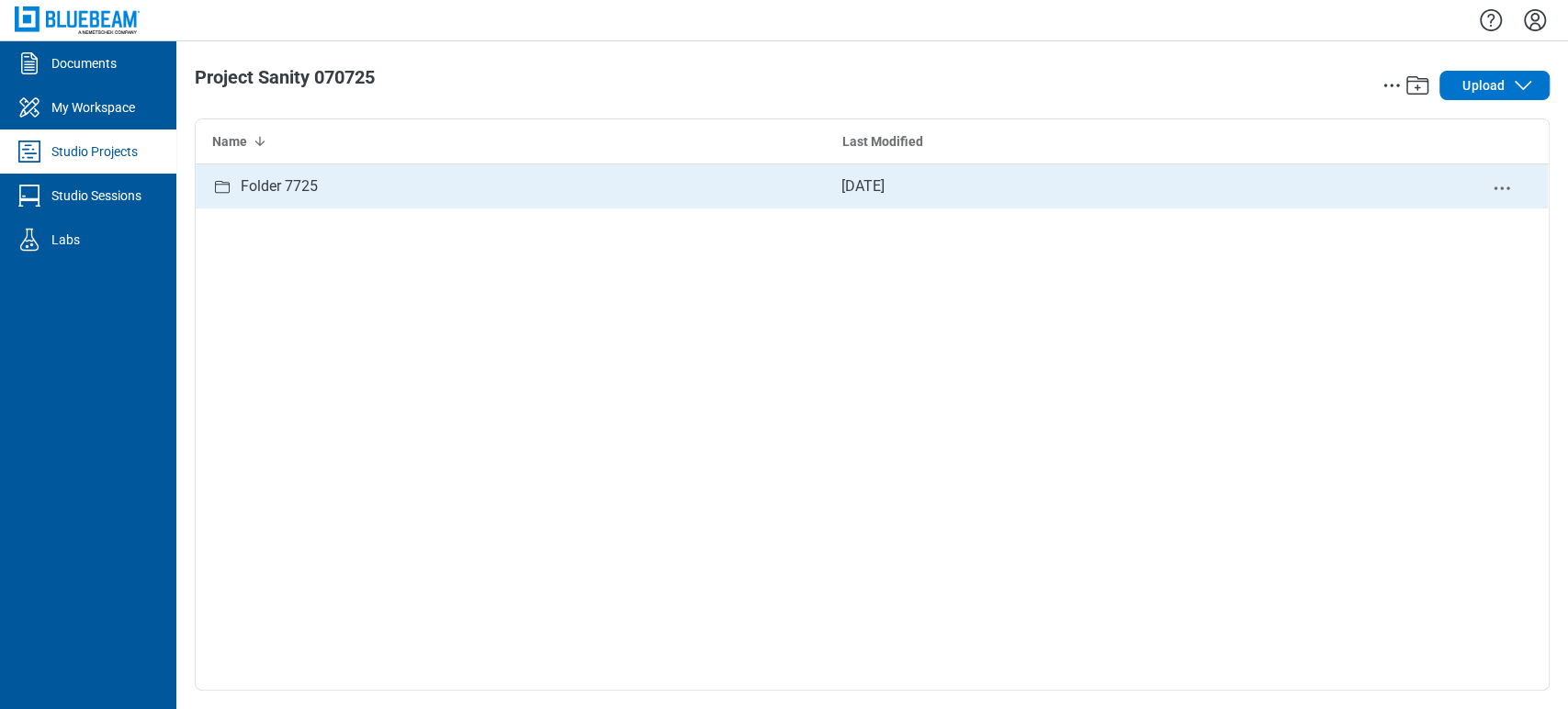 click on "Folder 7725" at bounding box center (279, 186) 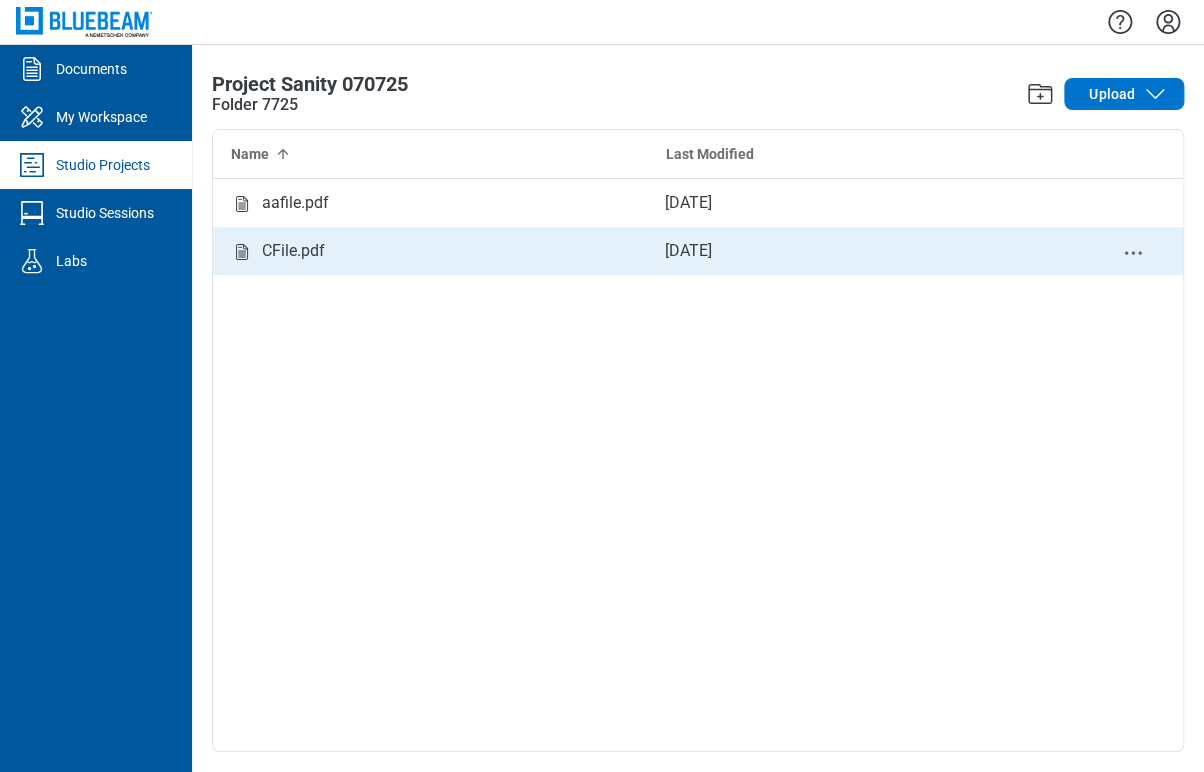 click on "CFile.pdf" at bounding box center [293, 251] 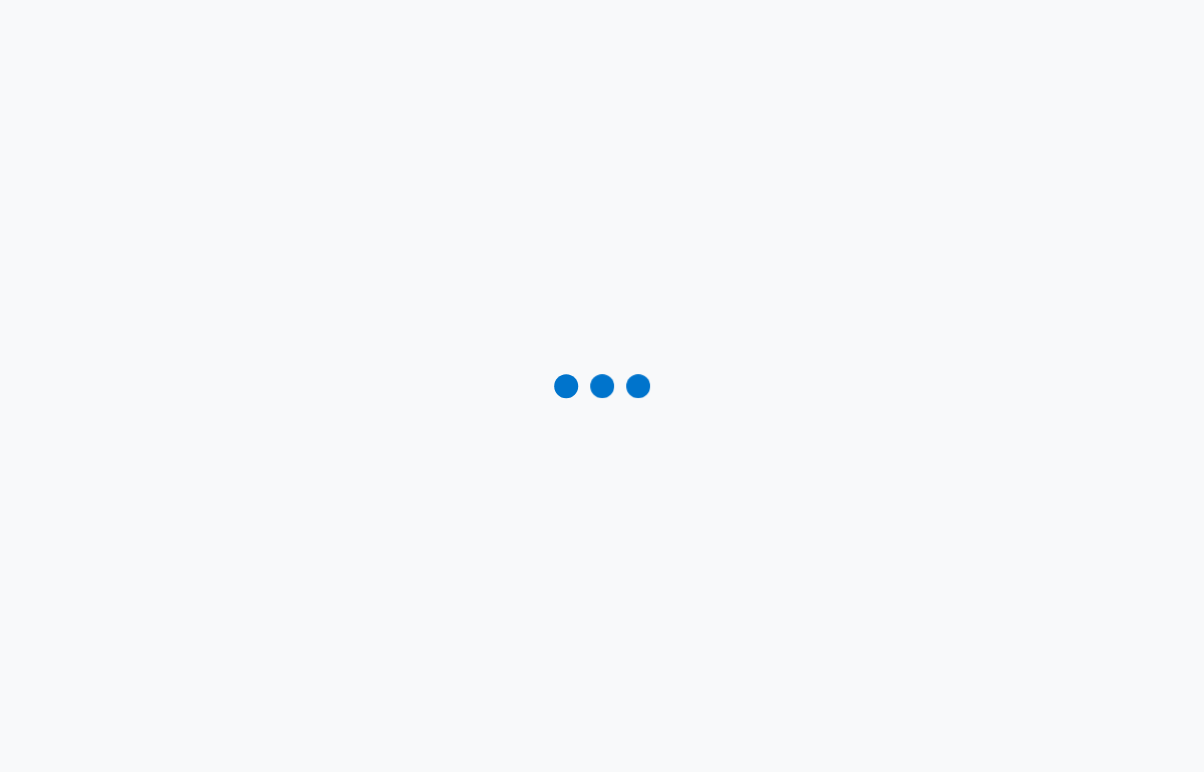 scroll, scrollTop: 0, scrollLeft: 0, axis: both 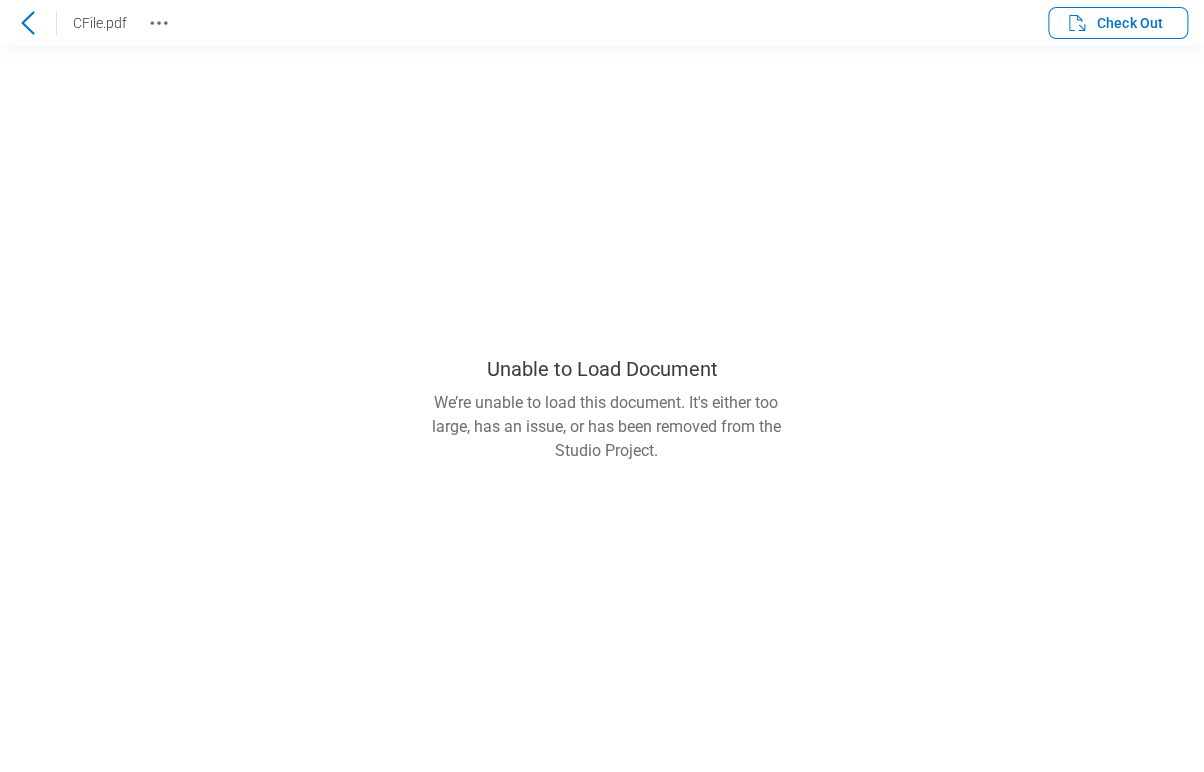 click on "Unable to Load Document We’re unable to load this document. It's either too large, has an issue, or has been removed from the Studio Project." at bounding box center (602, 408) 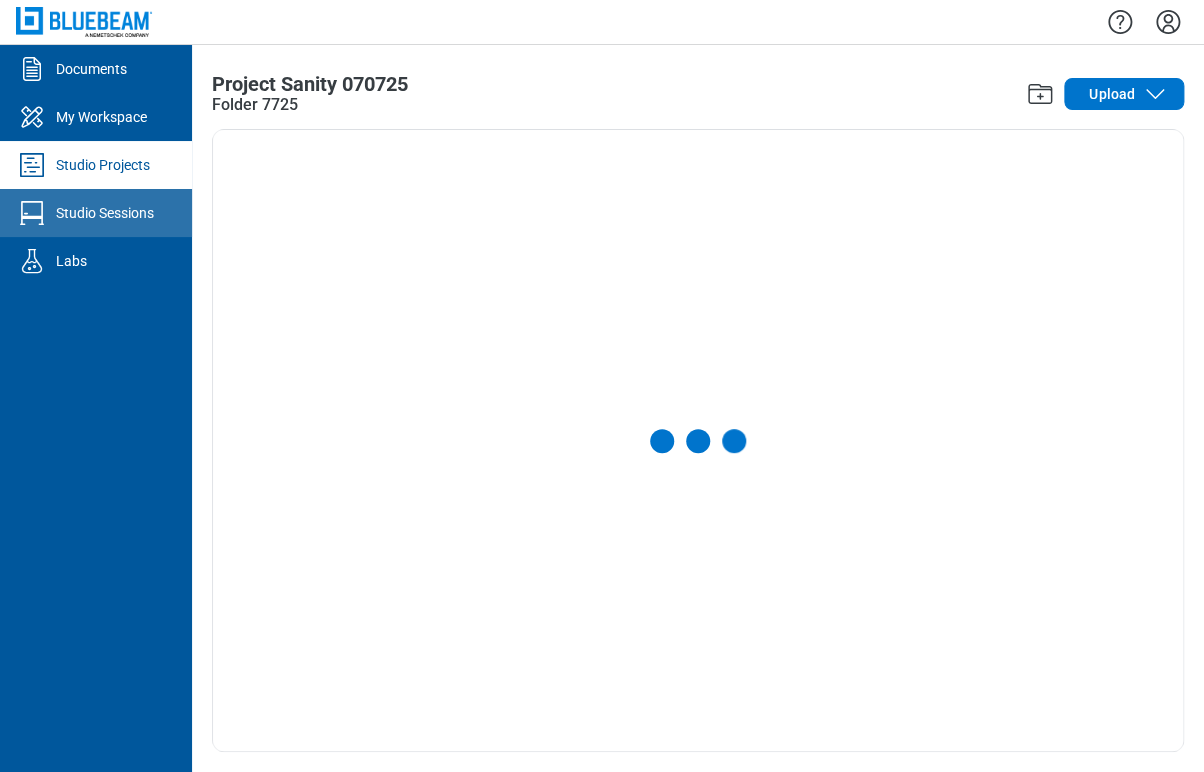 click on "Studio Sessions" at bounding box center [96, 213] 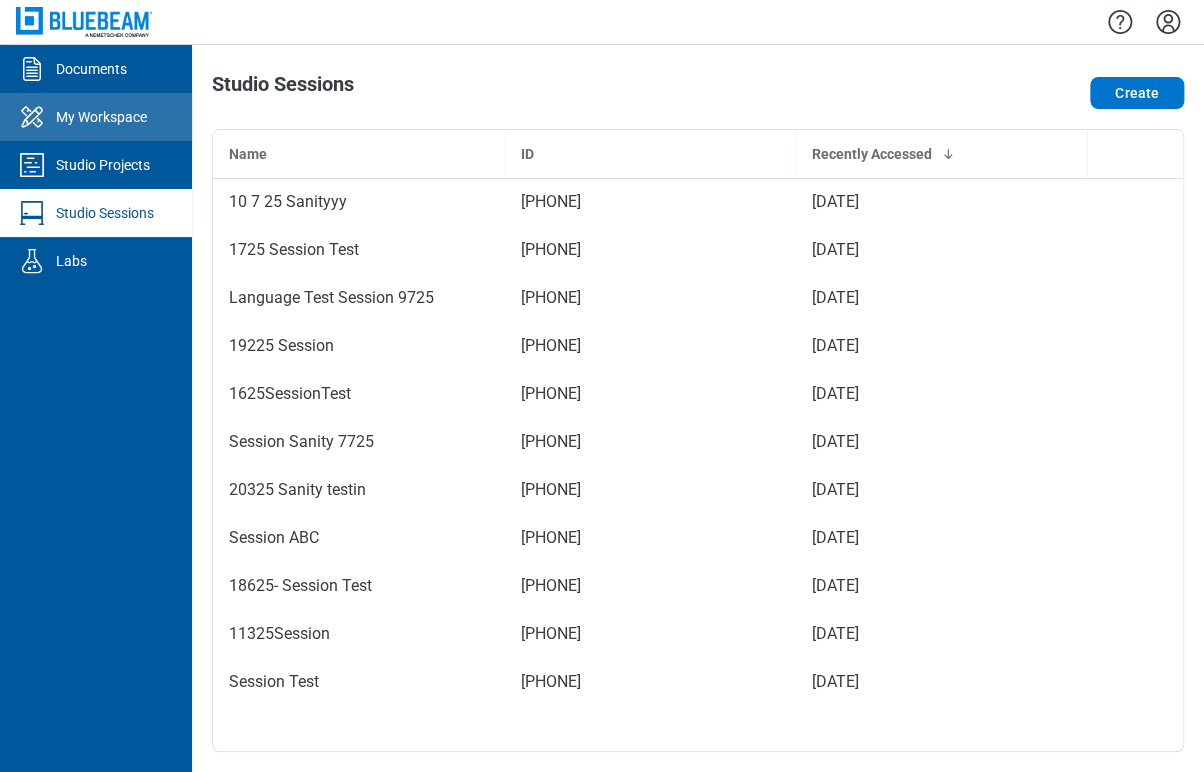 click on "My Workspace" at bounding box center (96, 117) 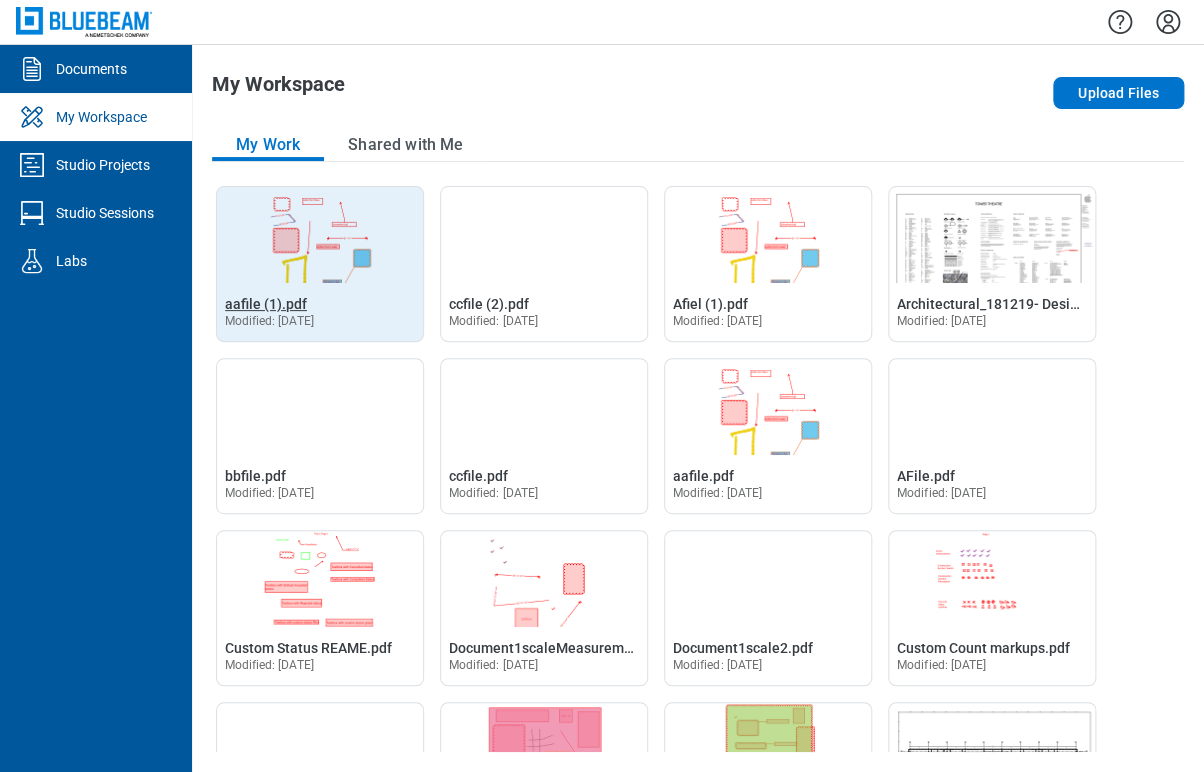 click on "aafile (1).pdf" at bounding box center (266, 304) 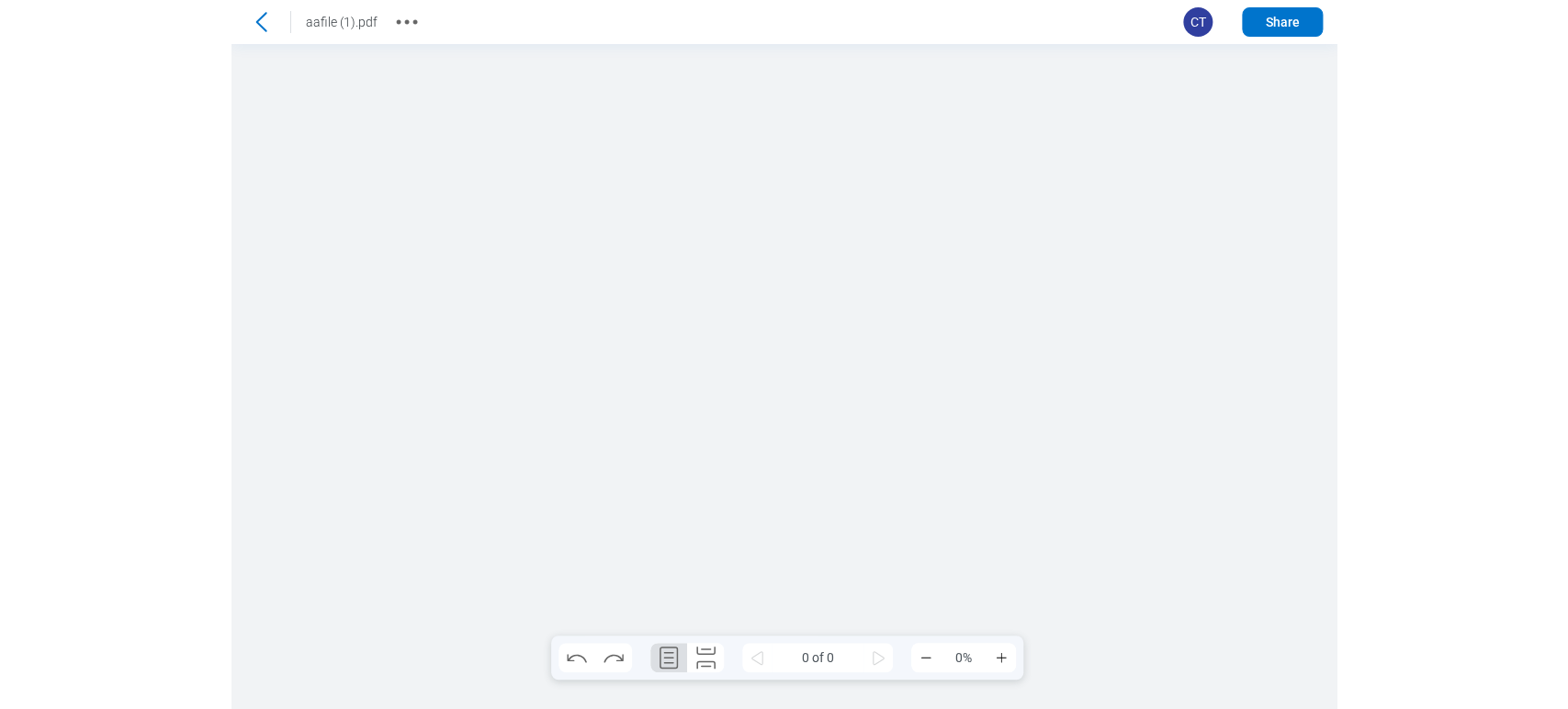 scroll, scrollTop: 0, scrollLeft: 0, axis: both 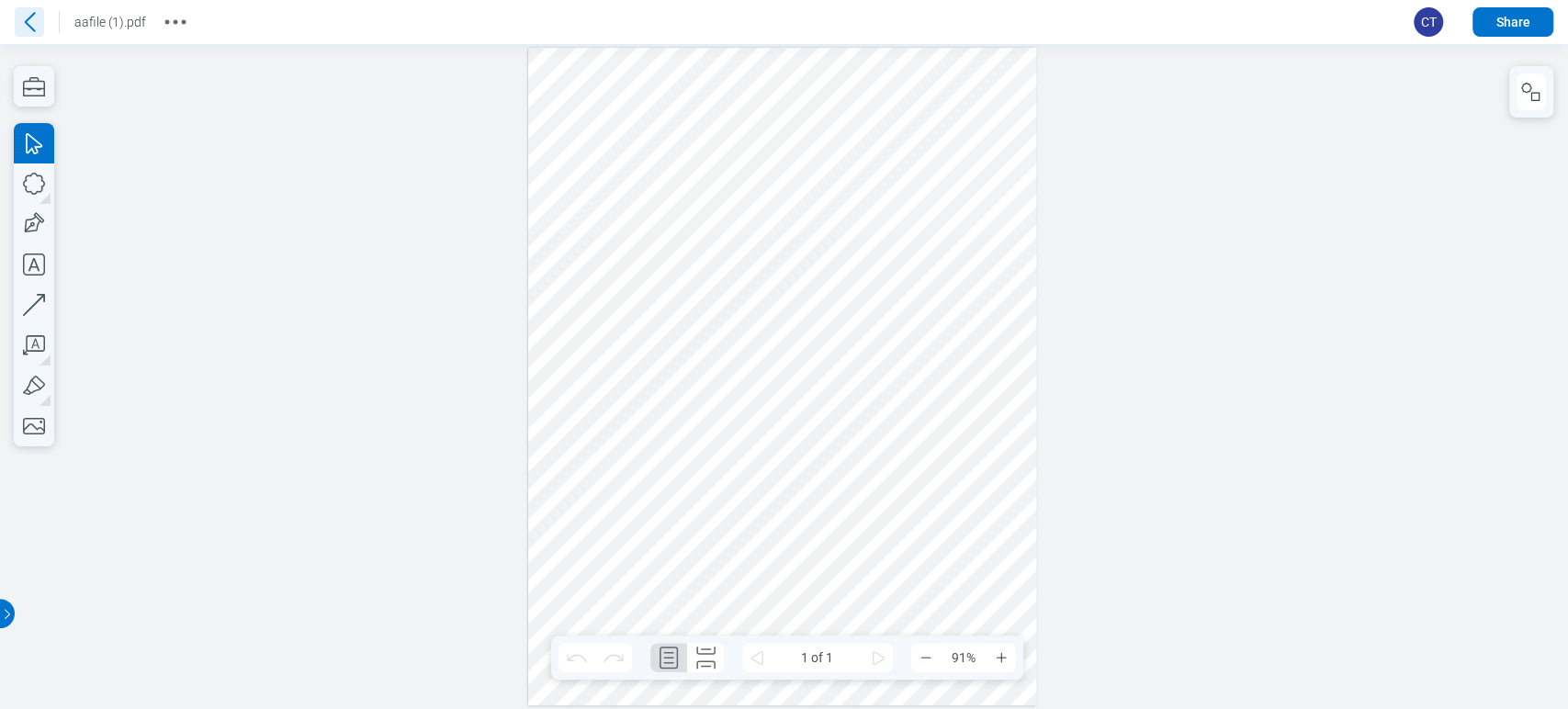 click 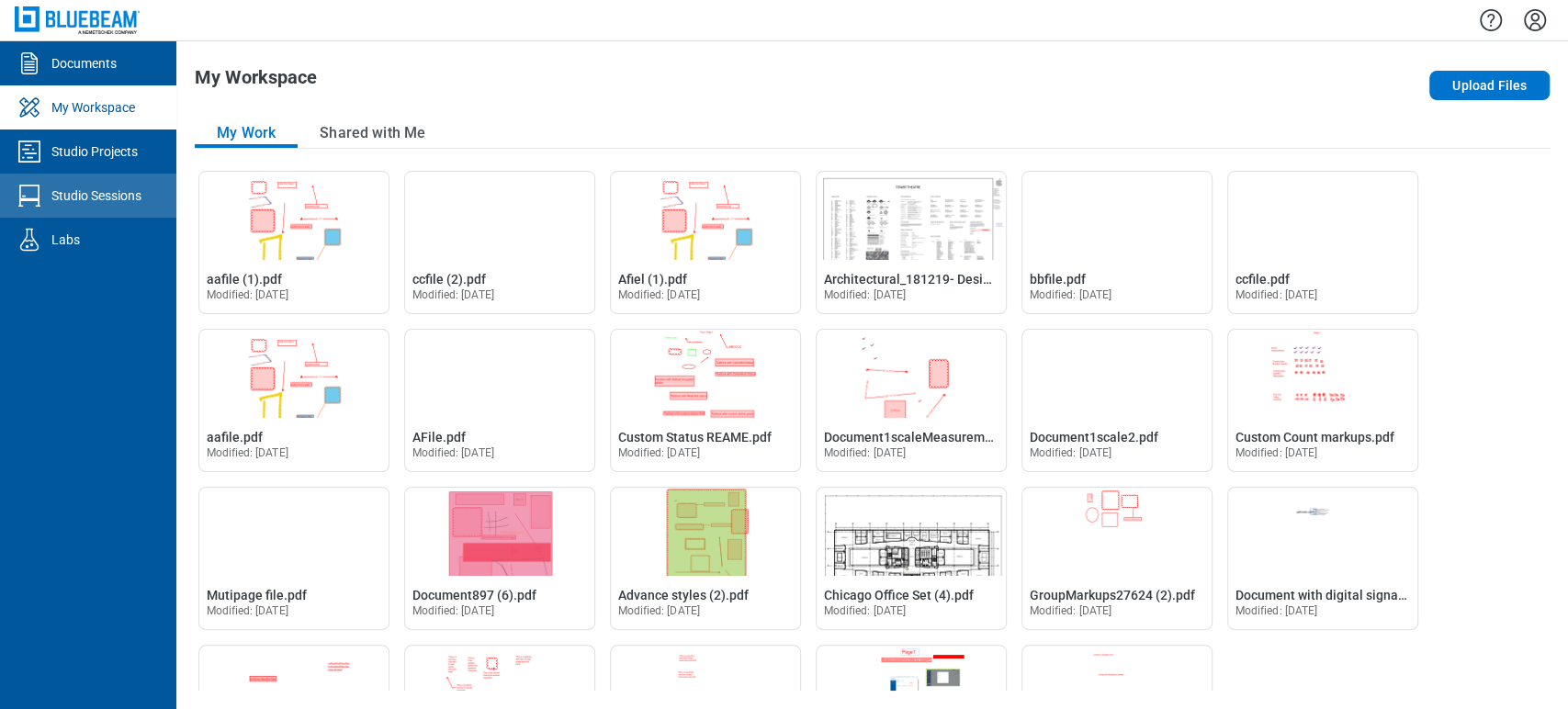 click on "Studio Sessions" at bounding box center (96, 196) 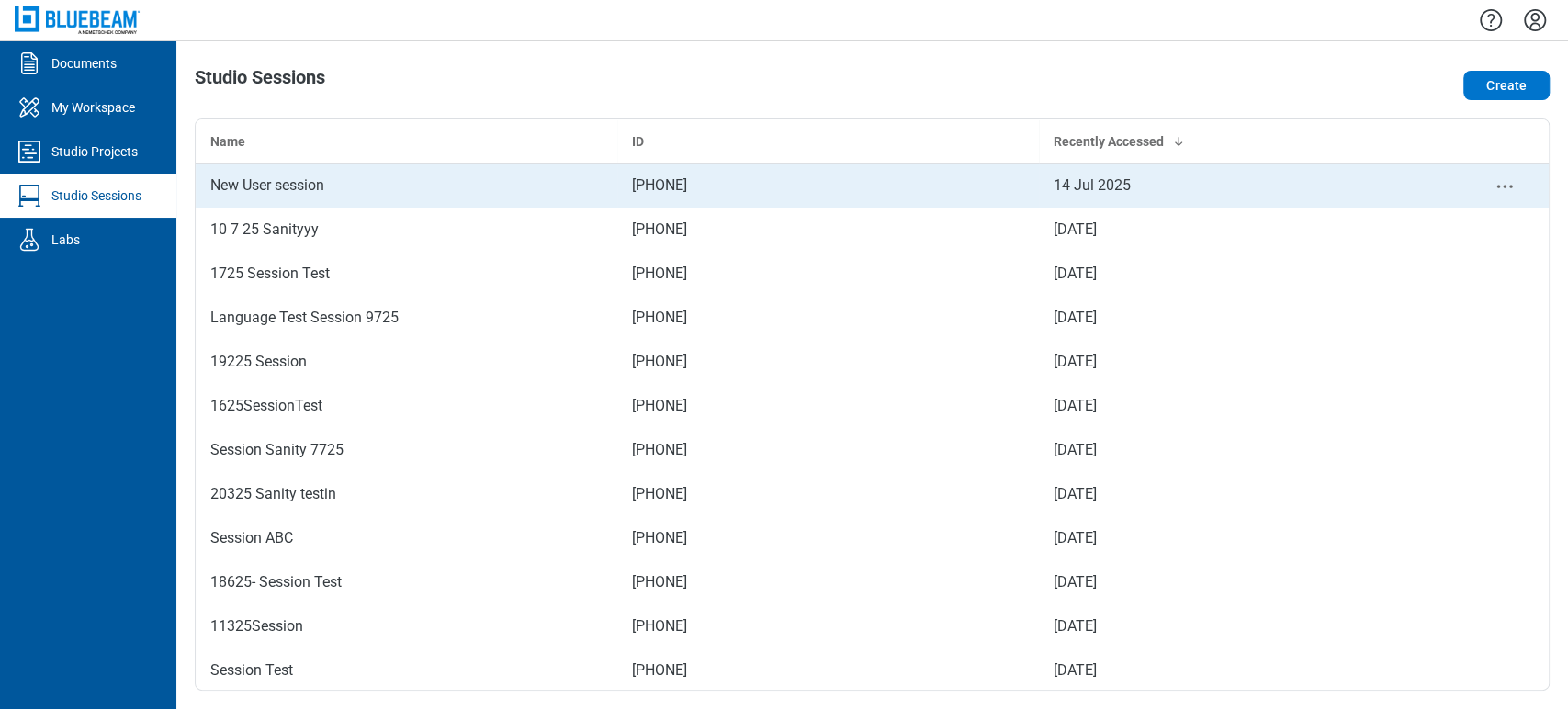 click on "New User session" at bounding box center (406, 186) 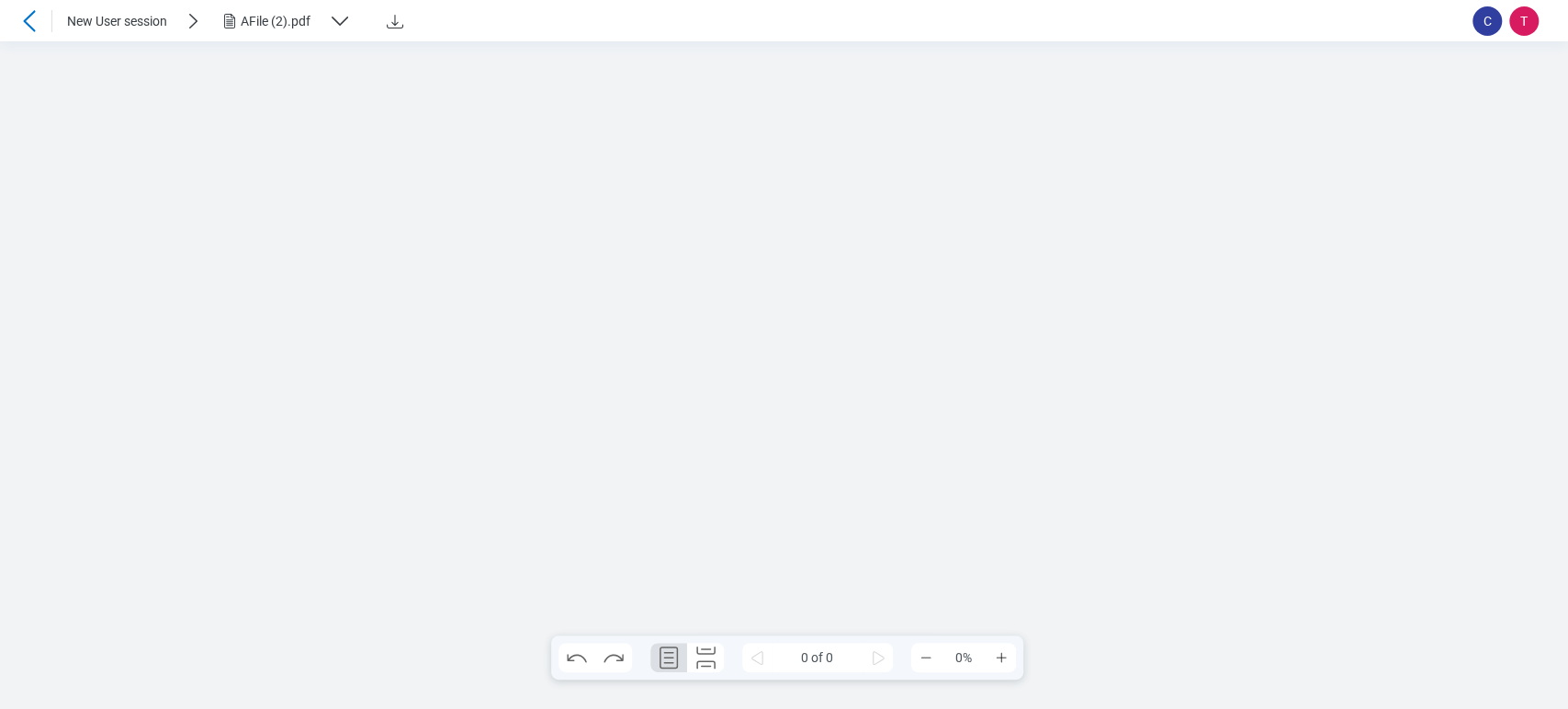 scroll, scrollTop: 0, scrollLeft: 0, axis: both 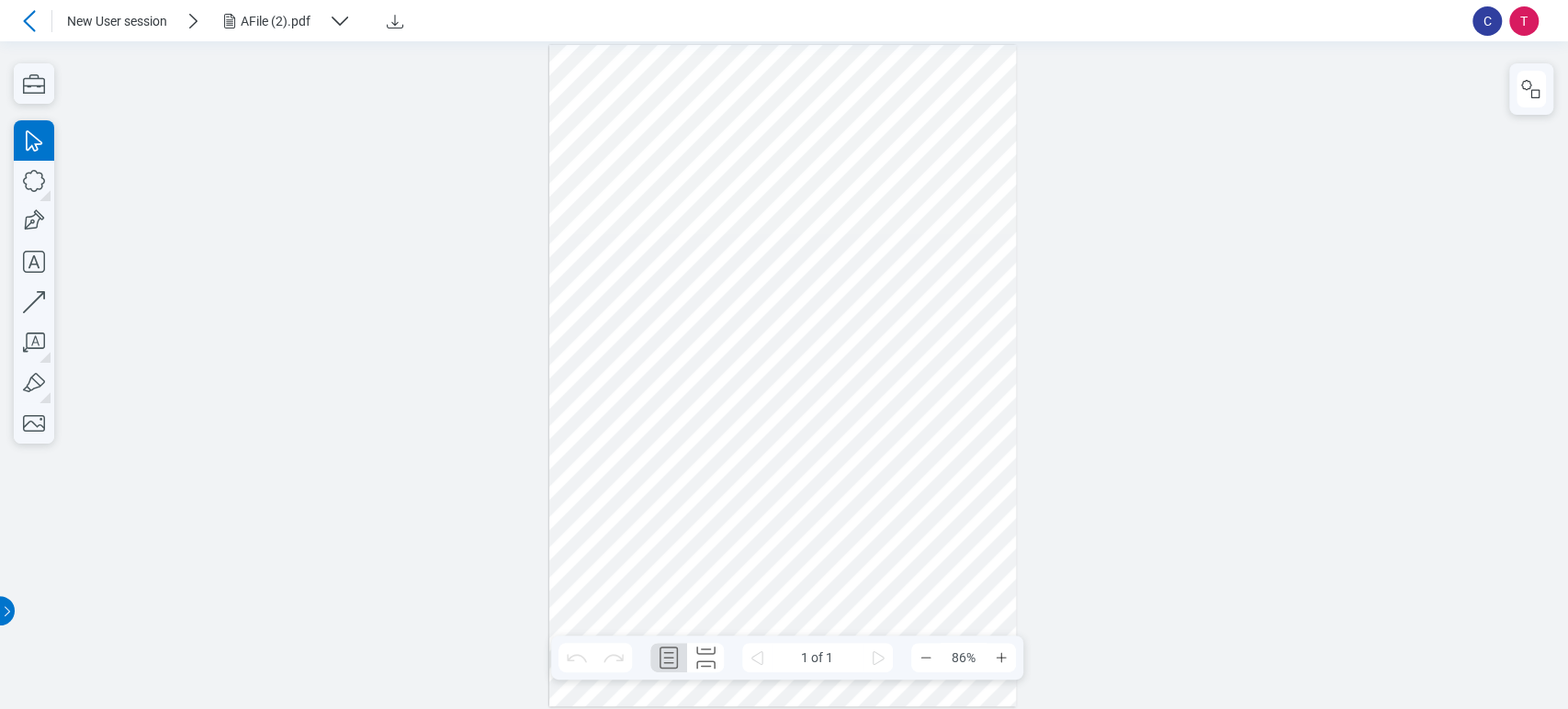 click 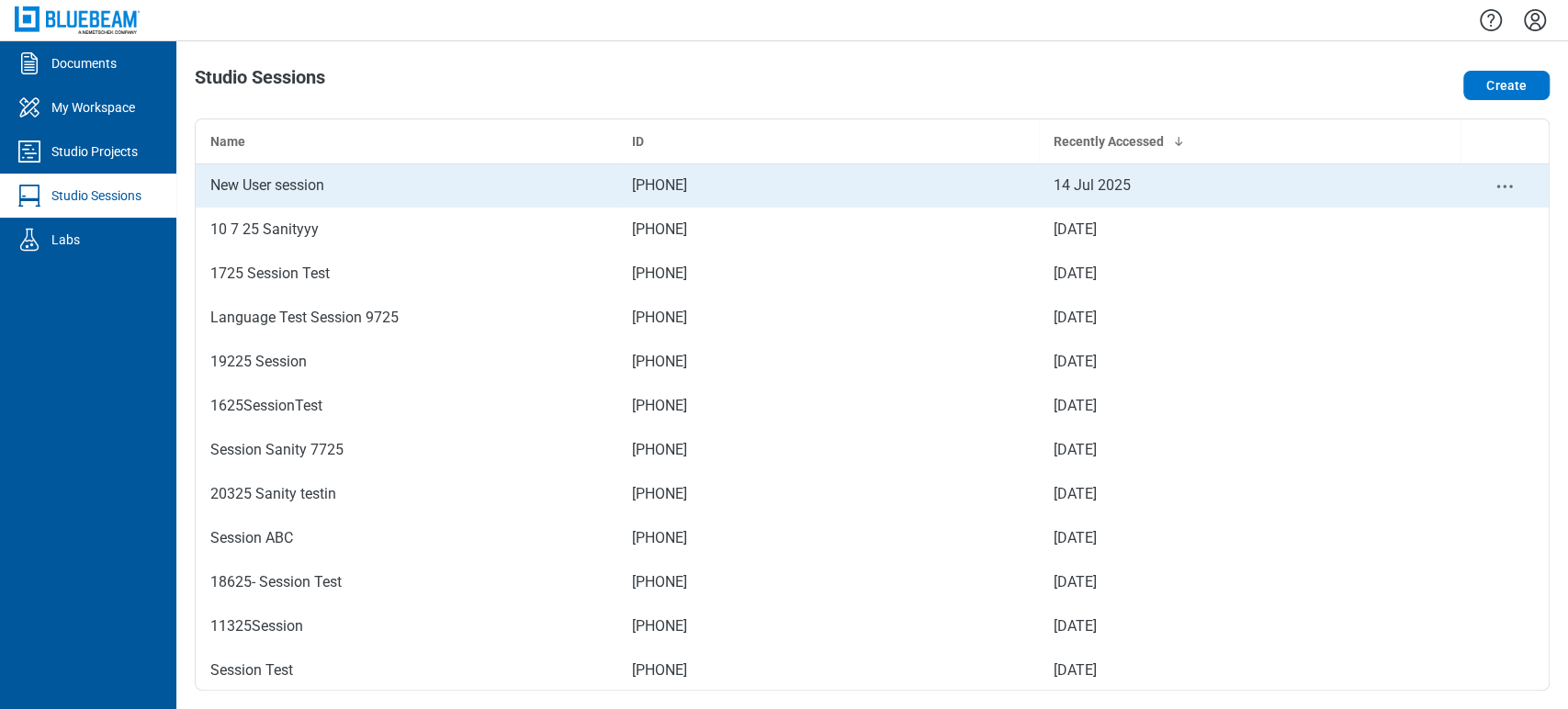 click on "New User session" at bounding box center [406, 186] 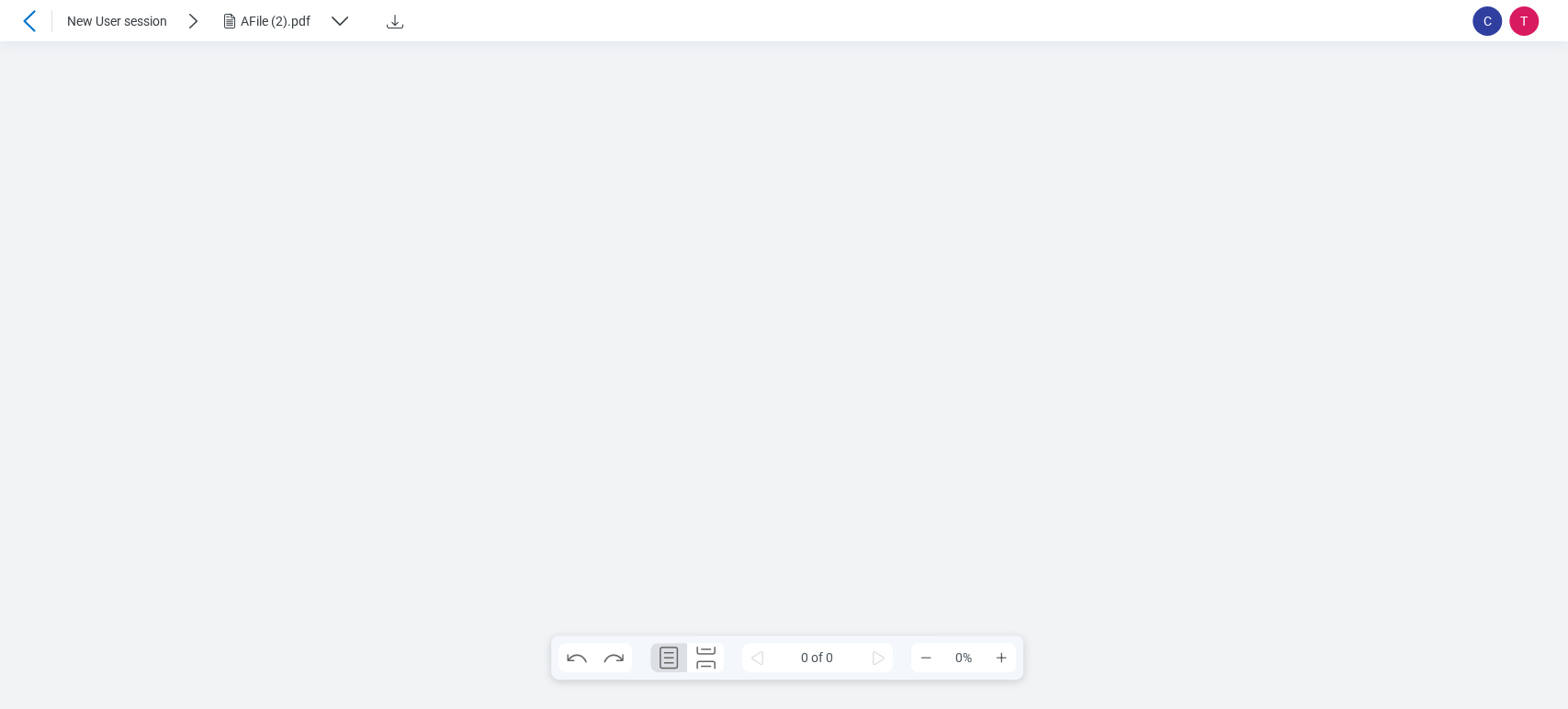scroll, scrollTop: 0, scrollLeft: 0, axis: both 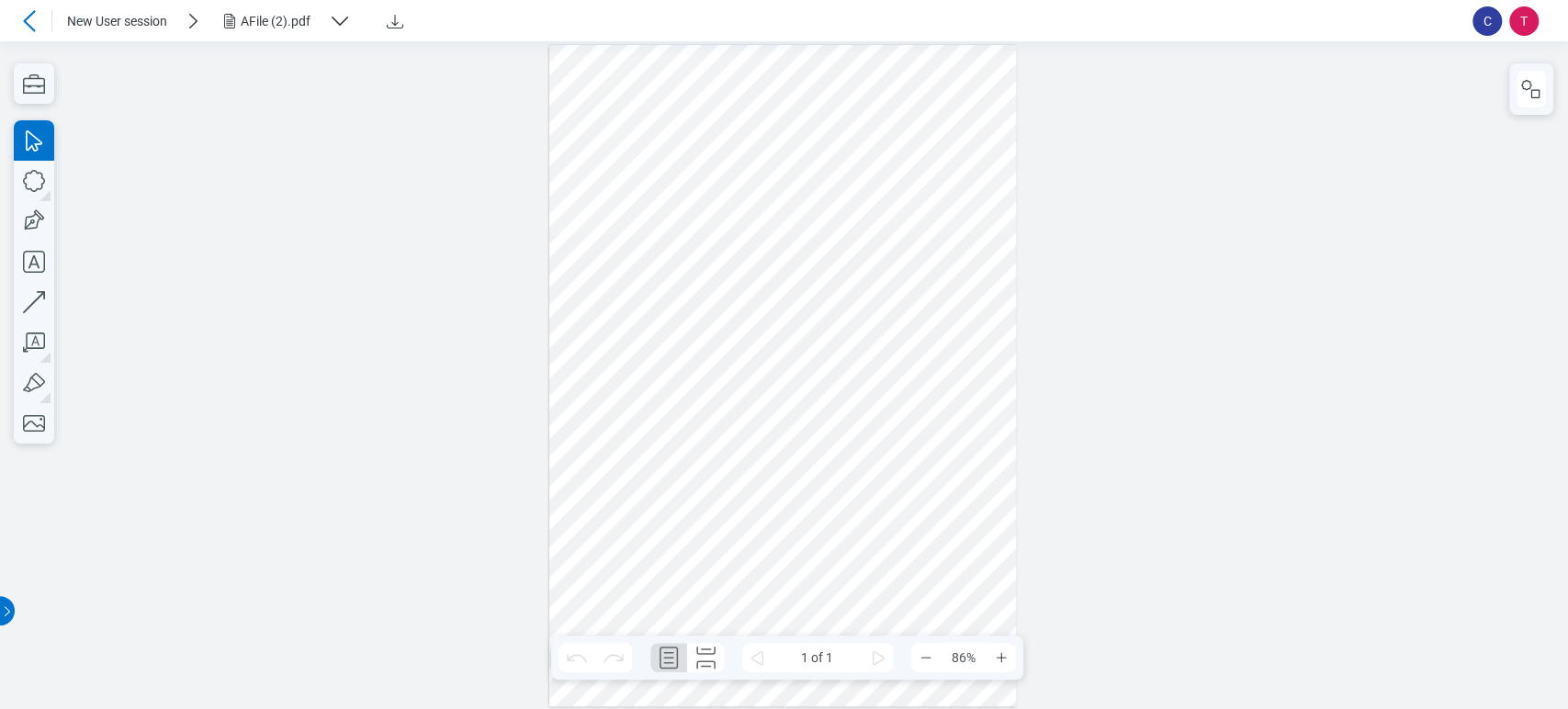 drag, startPoint x: 43, startPoint y: 26, endPoint x: 33, endPoint y: 26, distance: 10 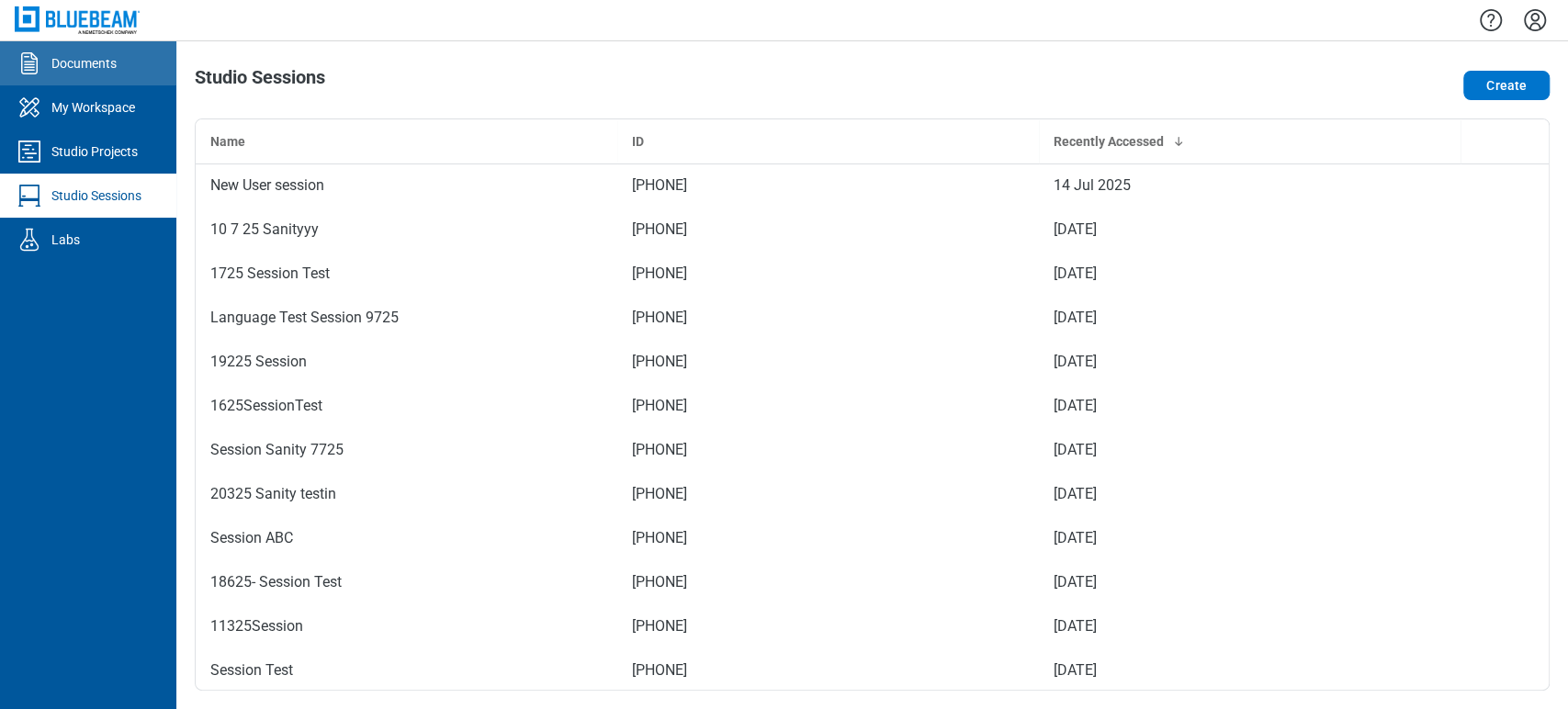 click on "Documents" at bounding box center [88, 63] 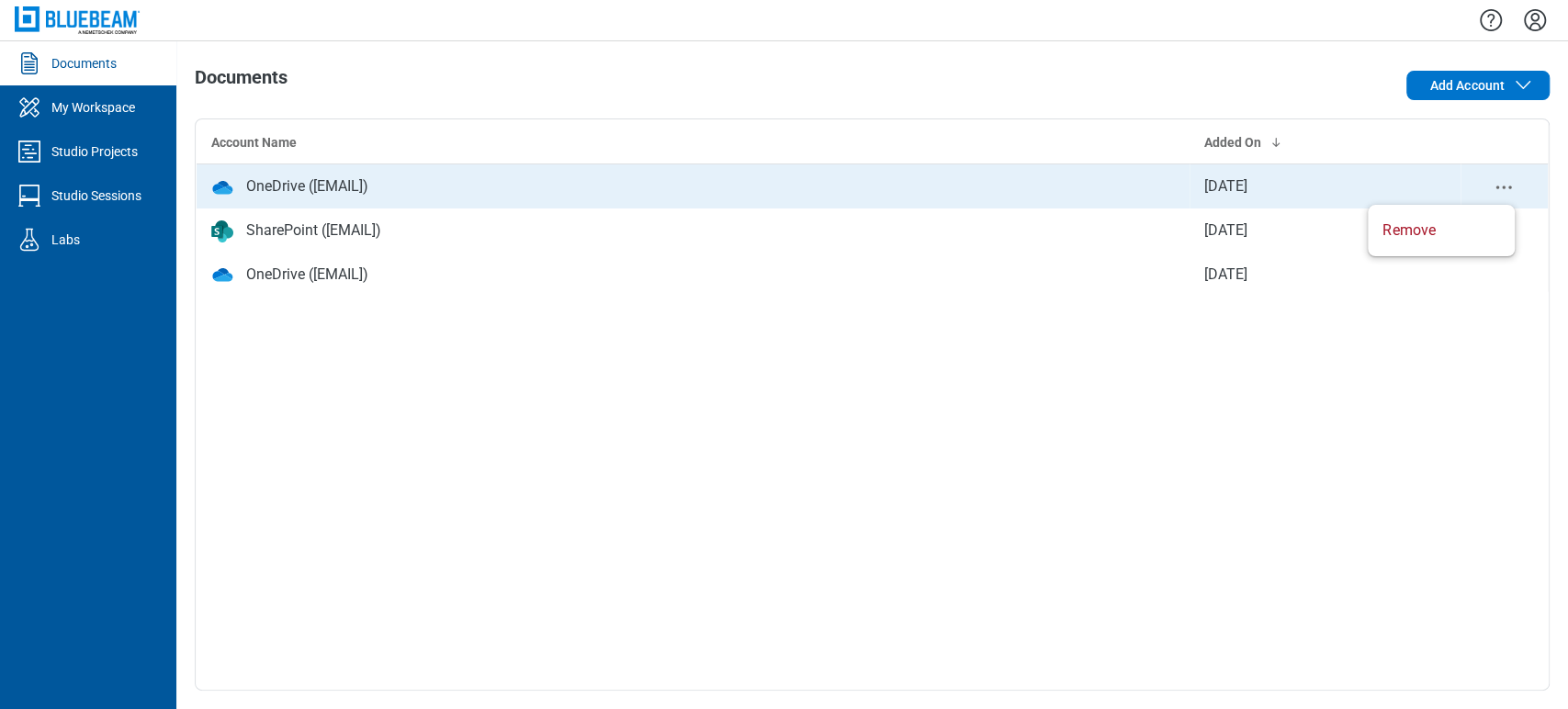click 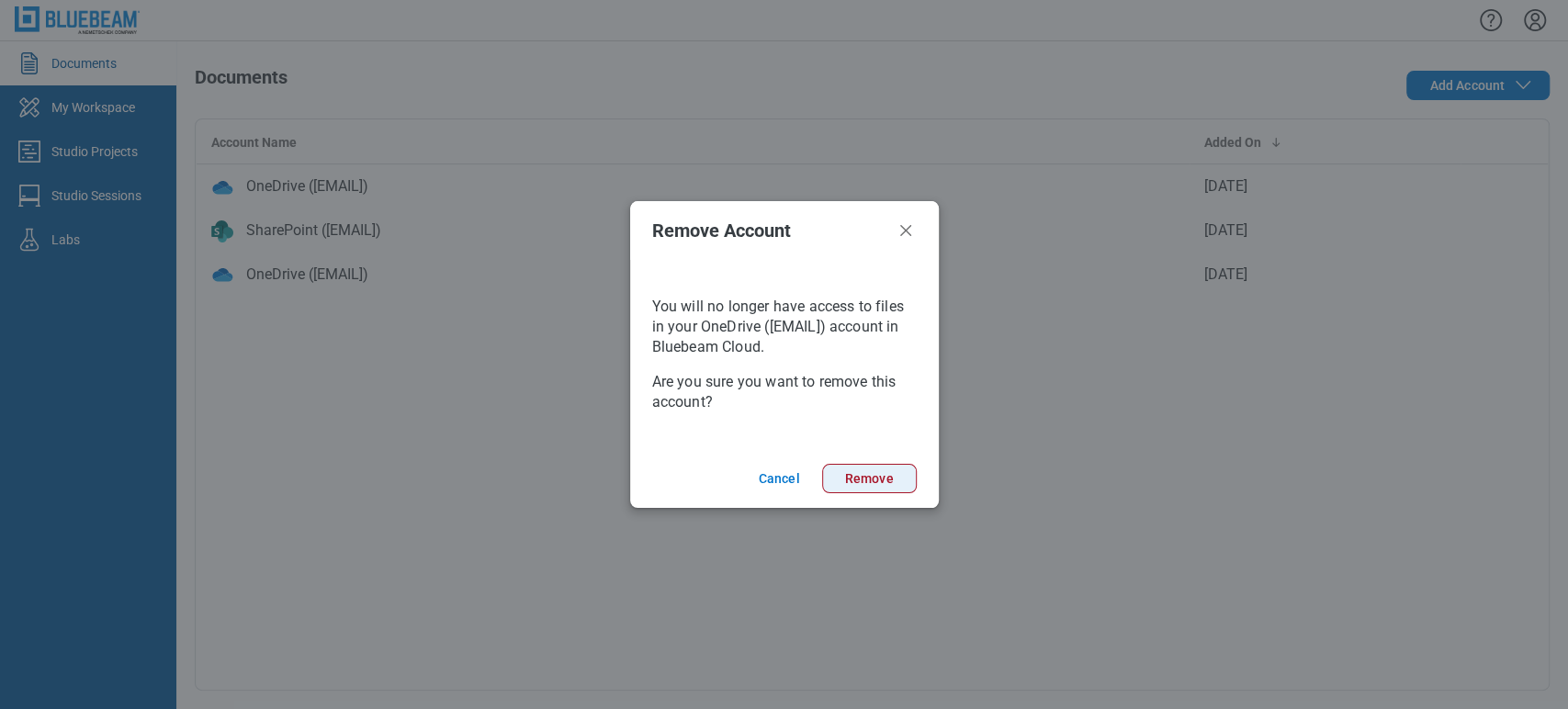 click on "Remove" at bounding box center [869, 478] 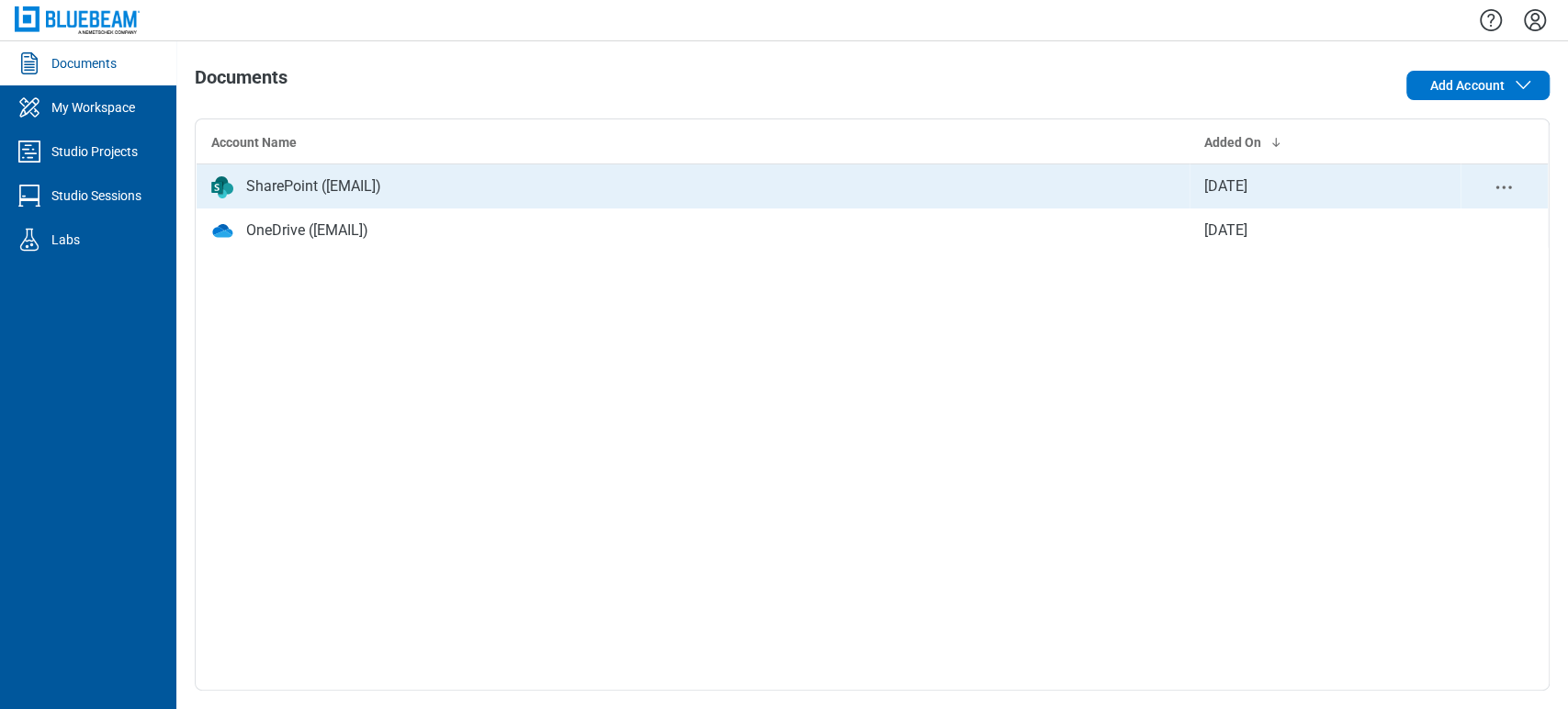 click 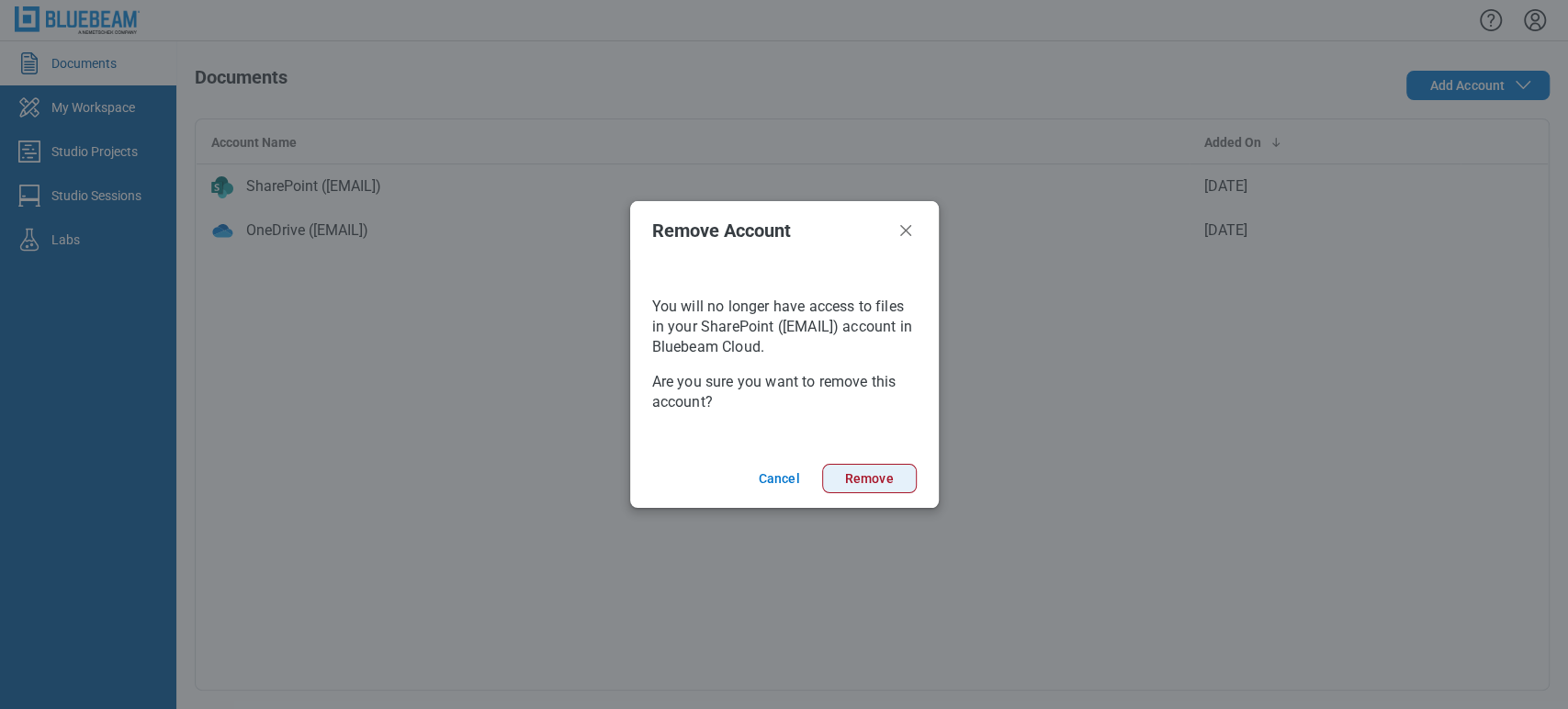 click on "Remove" at bounding box center [869, 478] 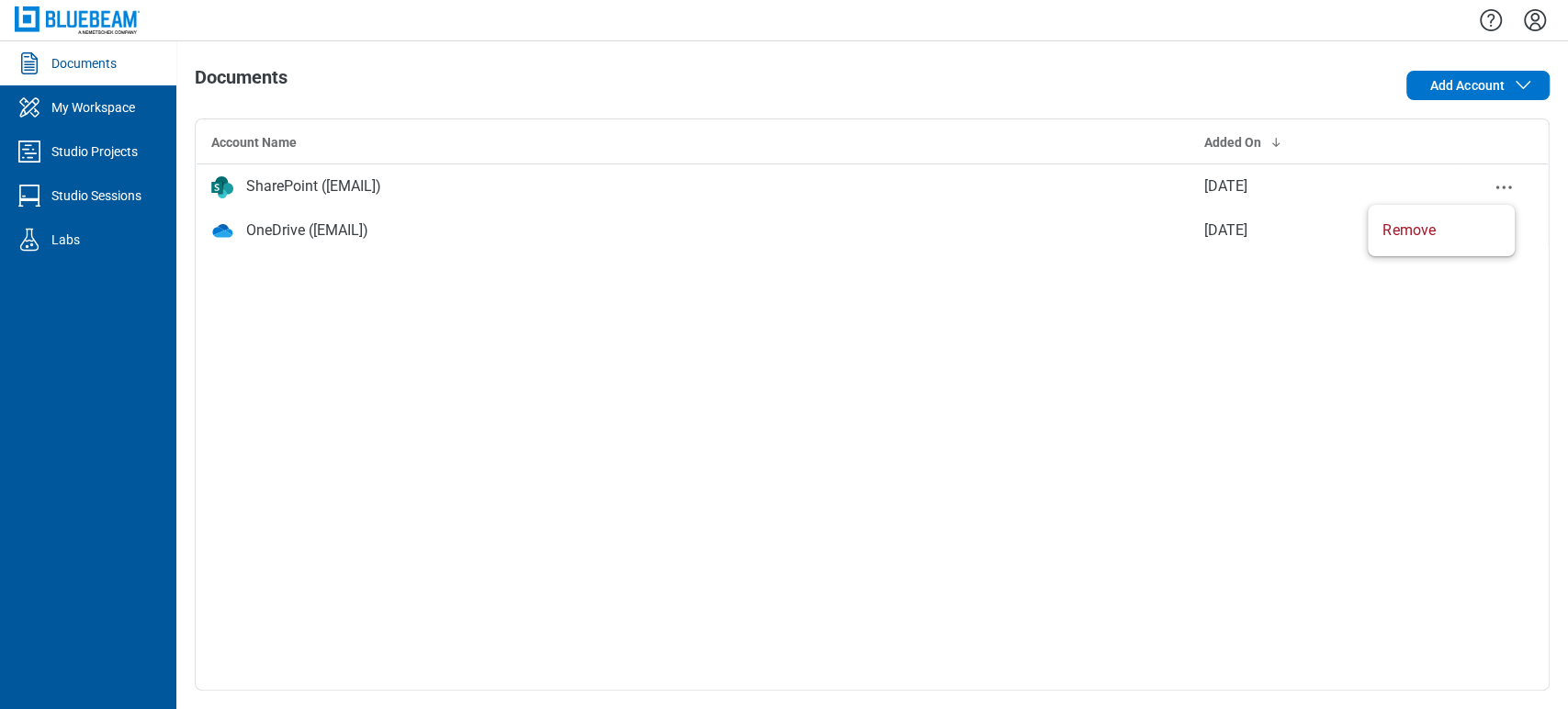 click 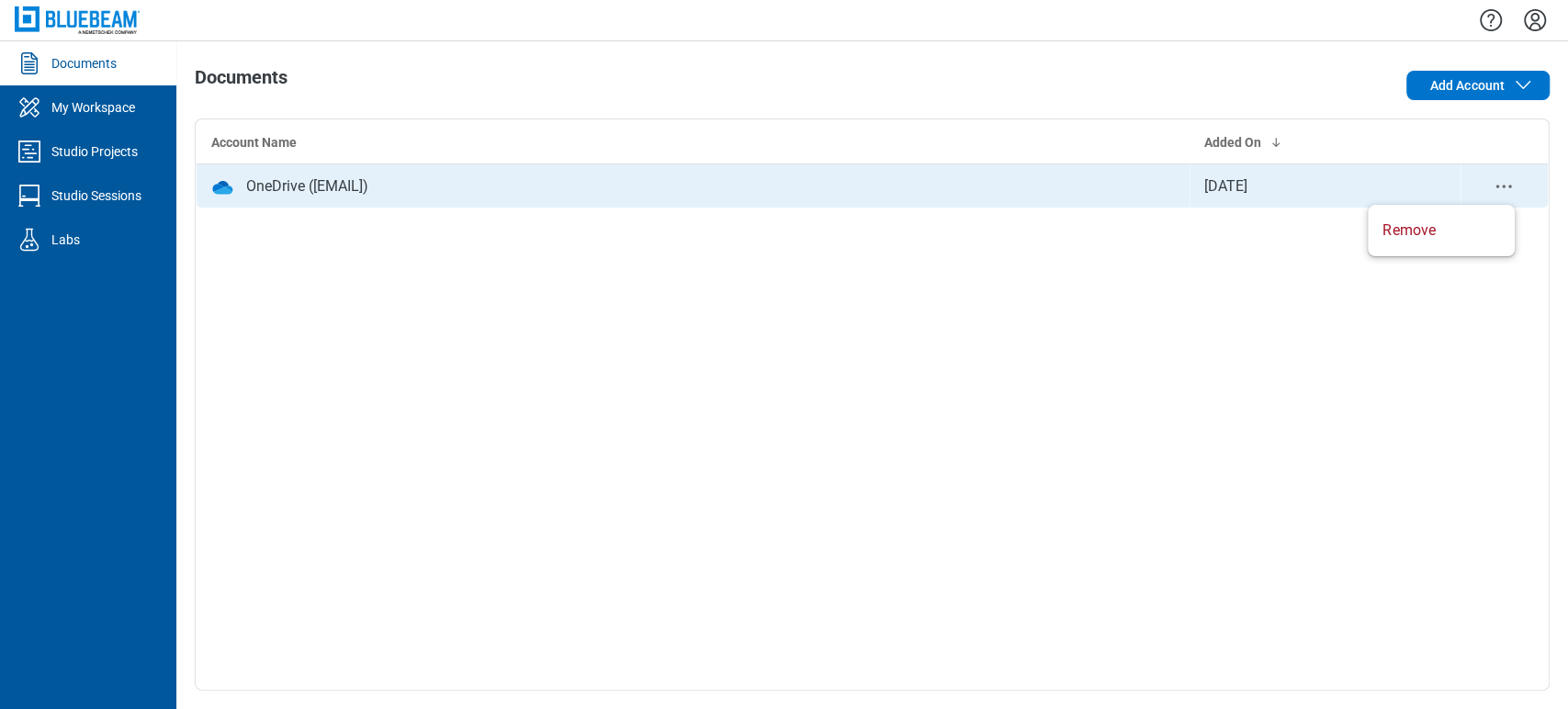 click 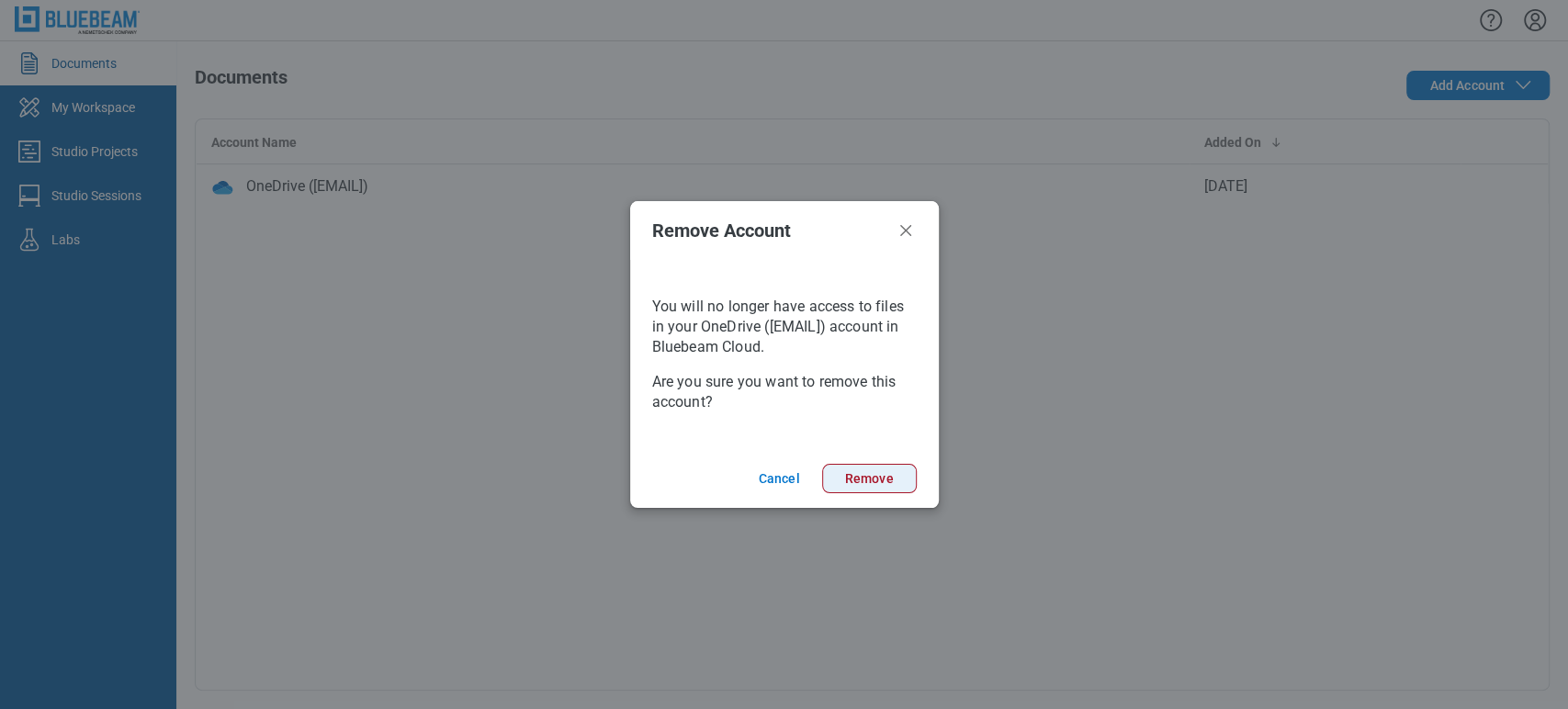 click on "Remove" at bounding box center (869, 478) 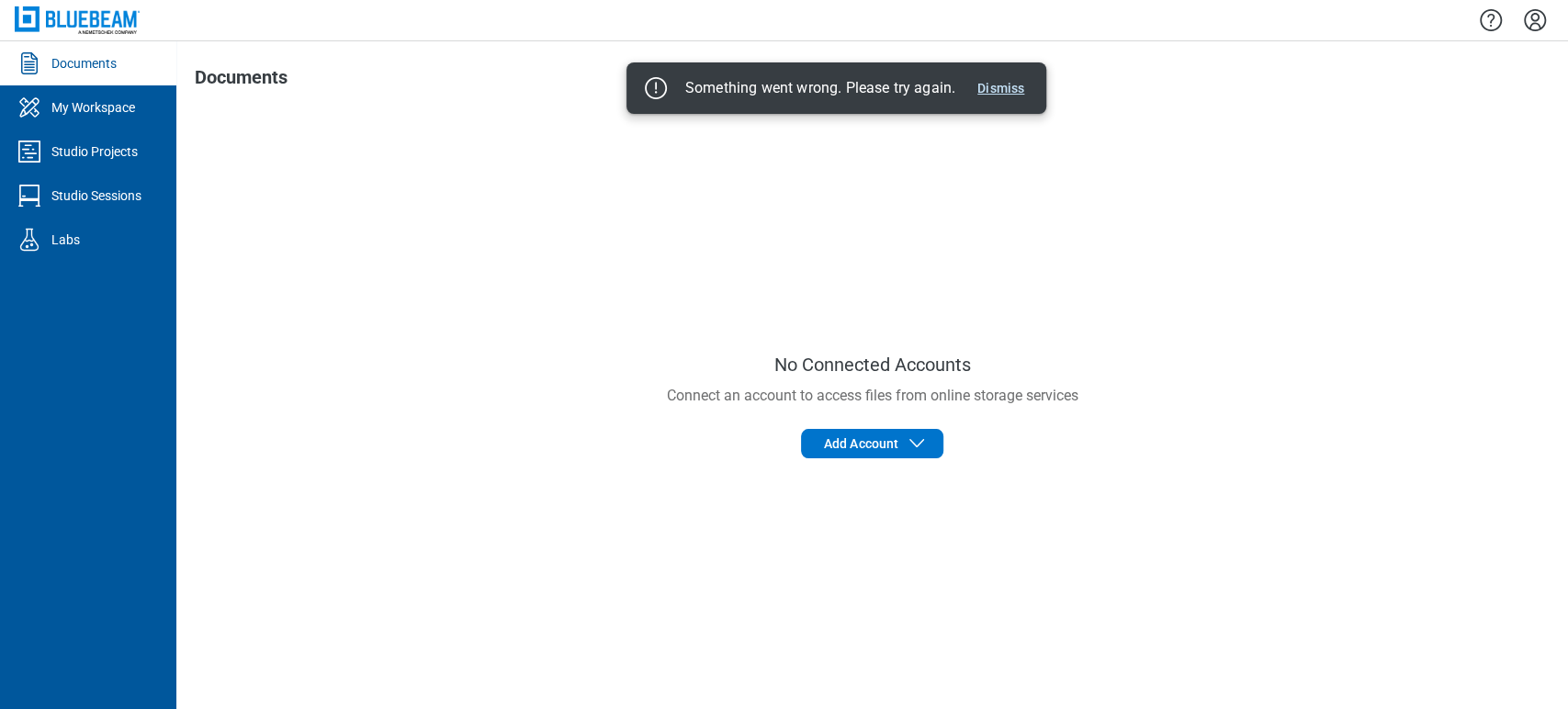 click on "Dismiss" at bounding box center [1000, 88] 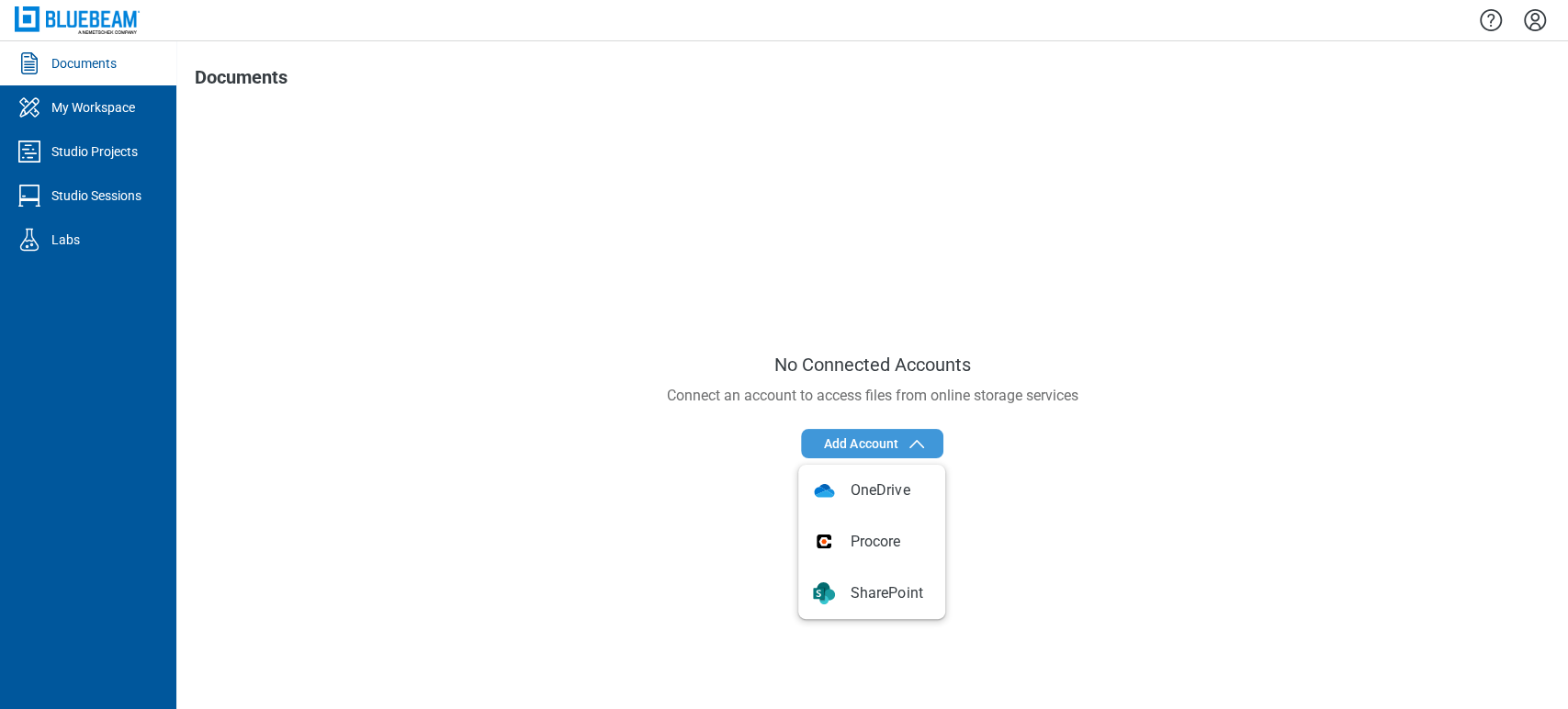 click on "Add Account" at bounding box center (862, 444) 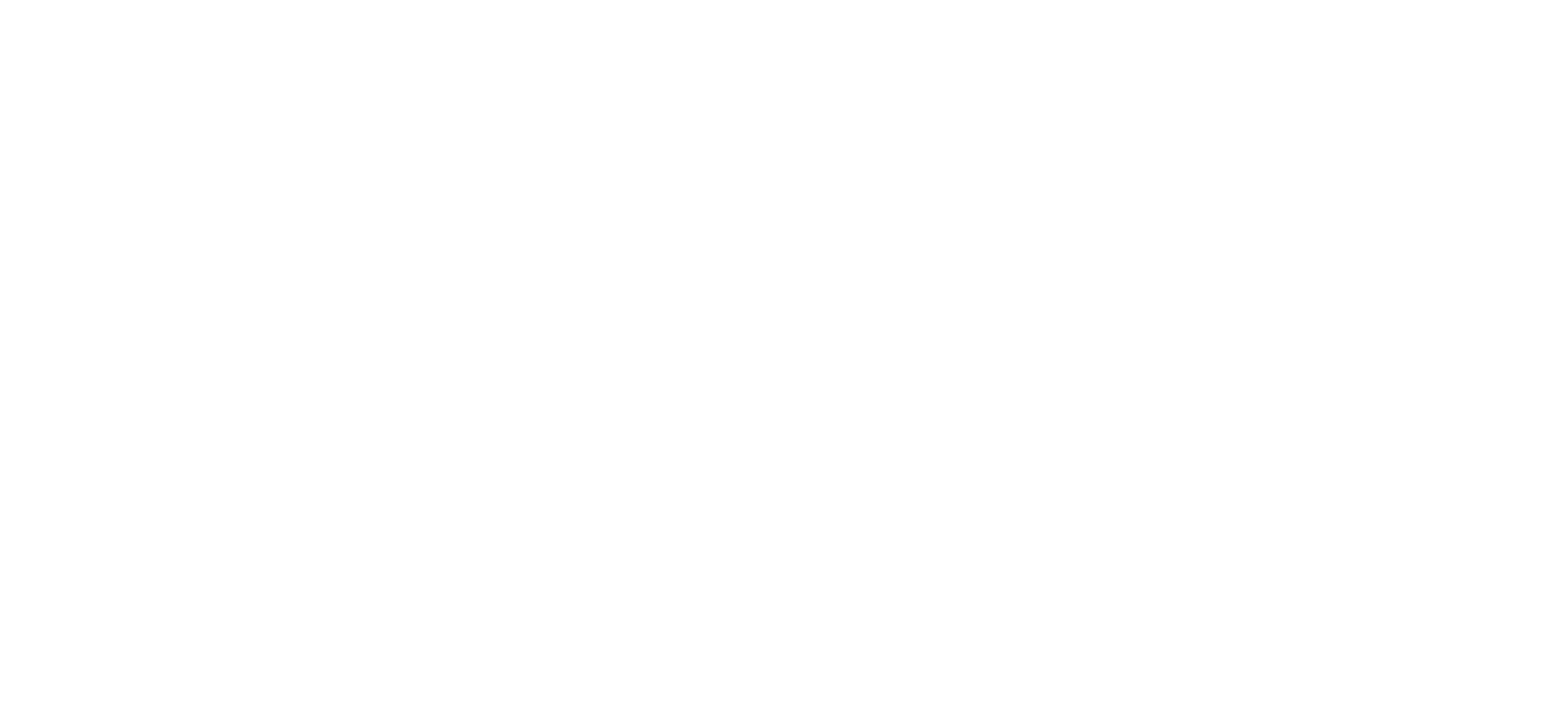scroll, scrollTop: 0, scrollLeft: 0, axis: both 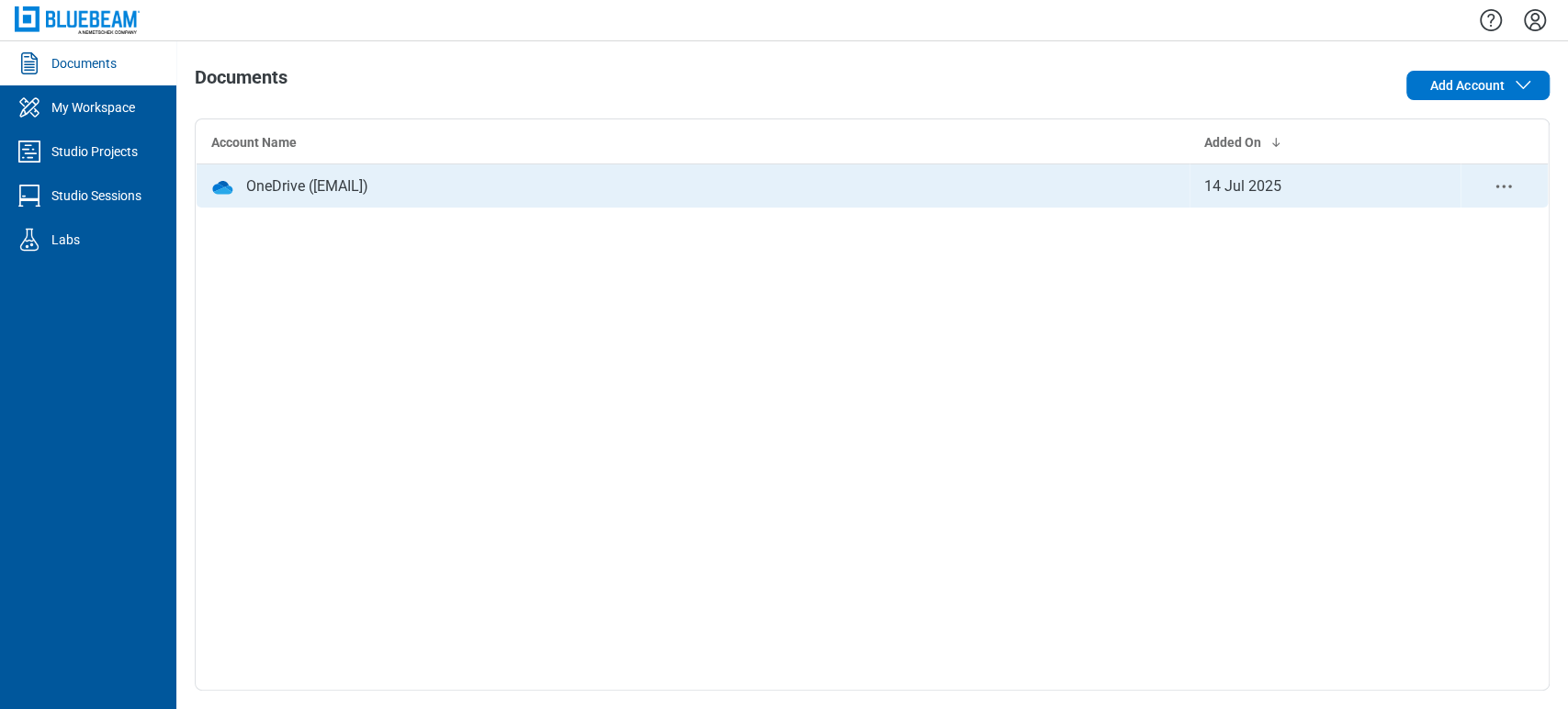 click on "OneDrive ([EMAIL])" at bounding box center [307, 186] 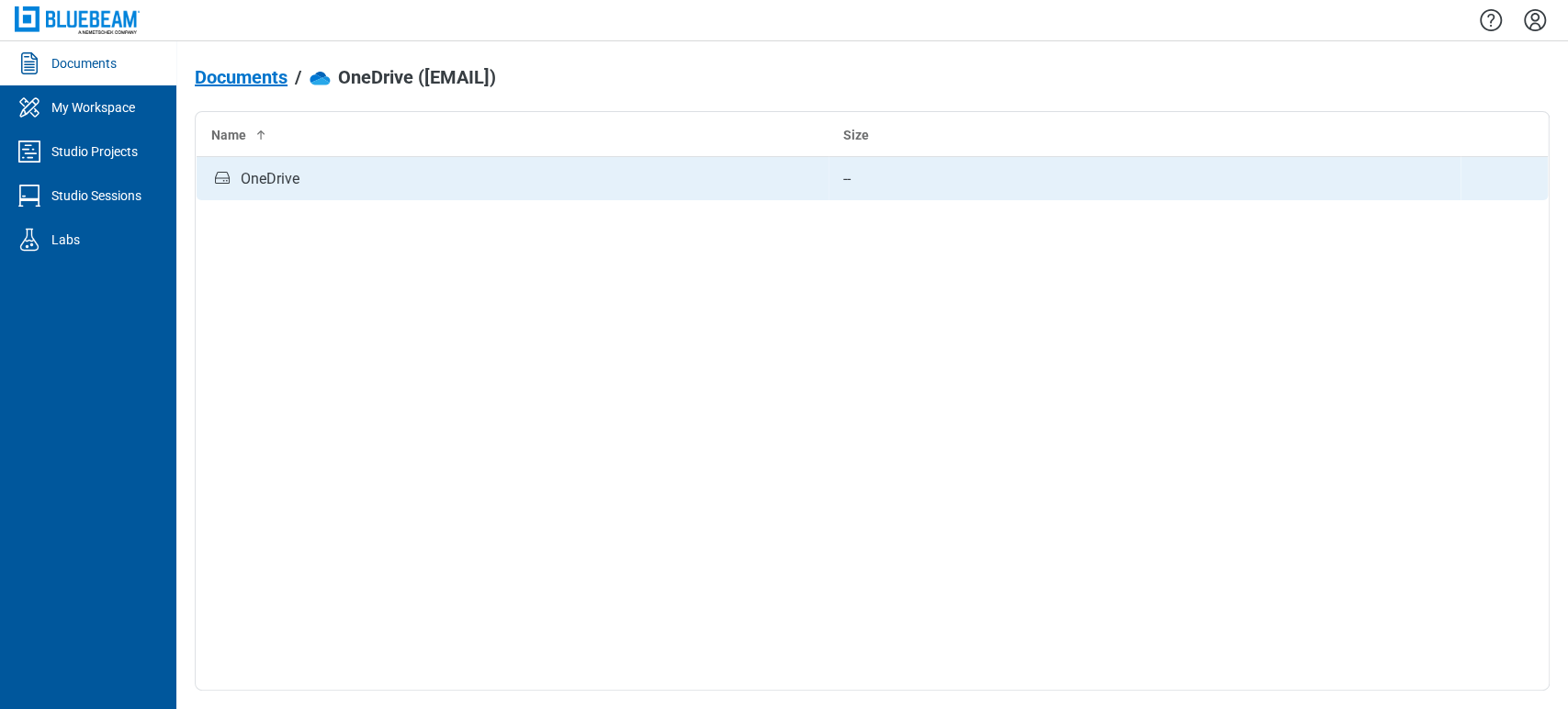 click on "OneDrive" at bounding box center (513, 179) 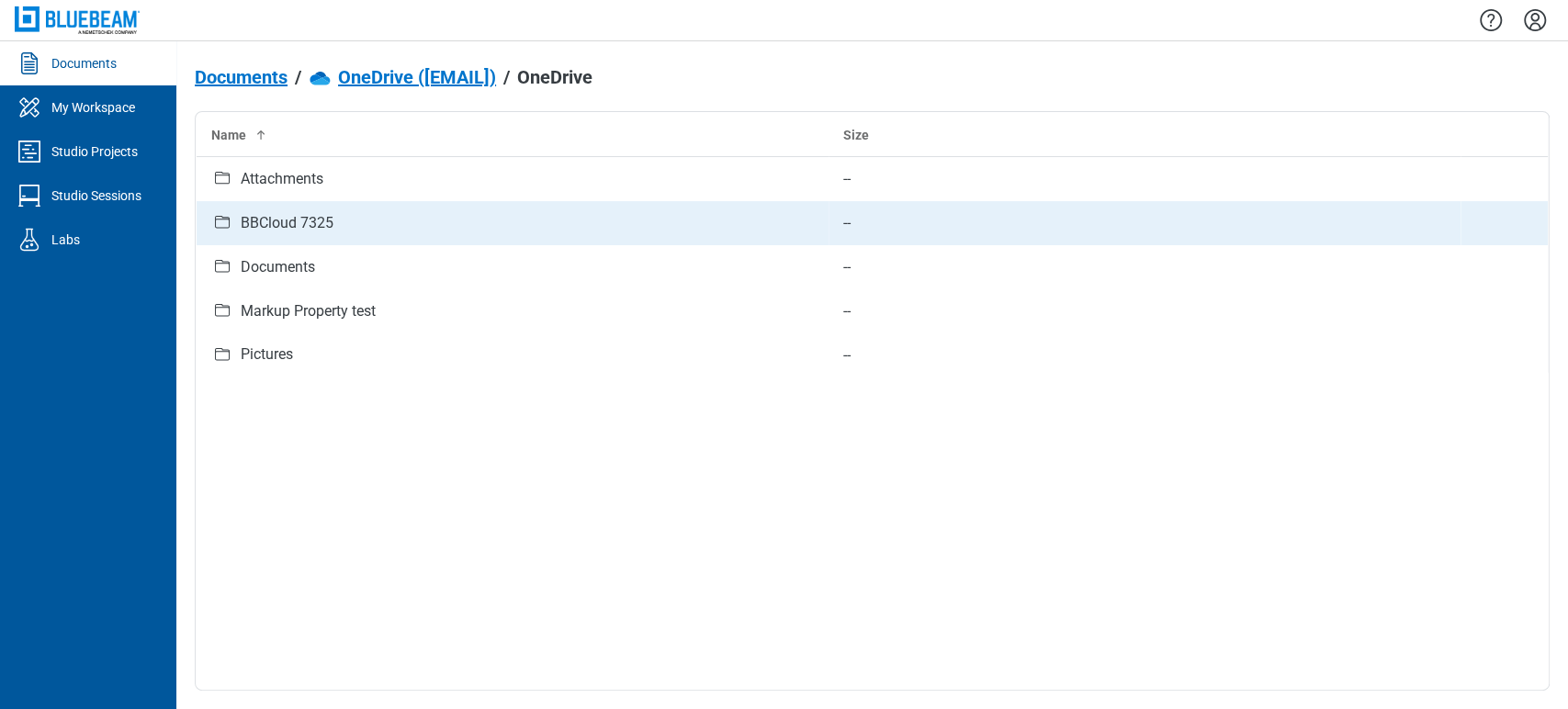 click on "BBCloud 7325" at bounding box center (287, 223) 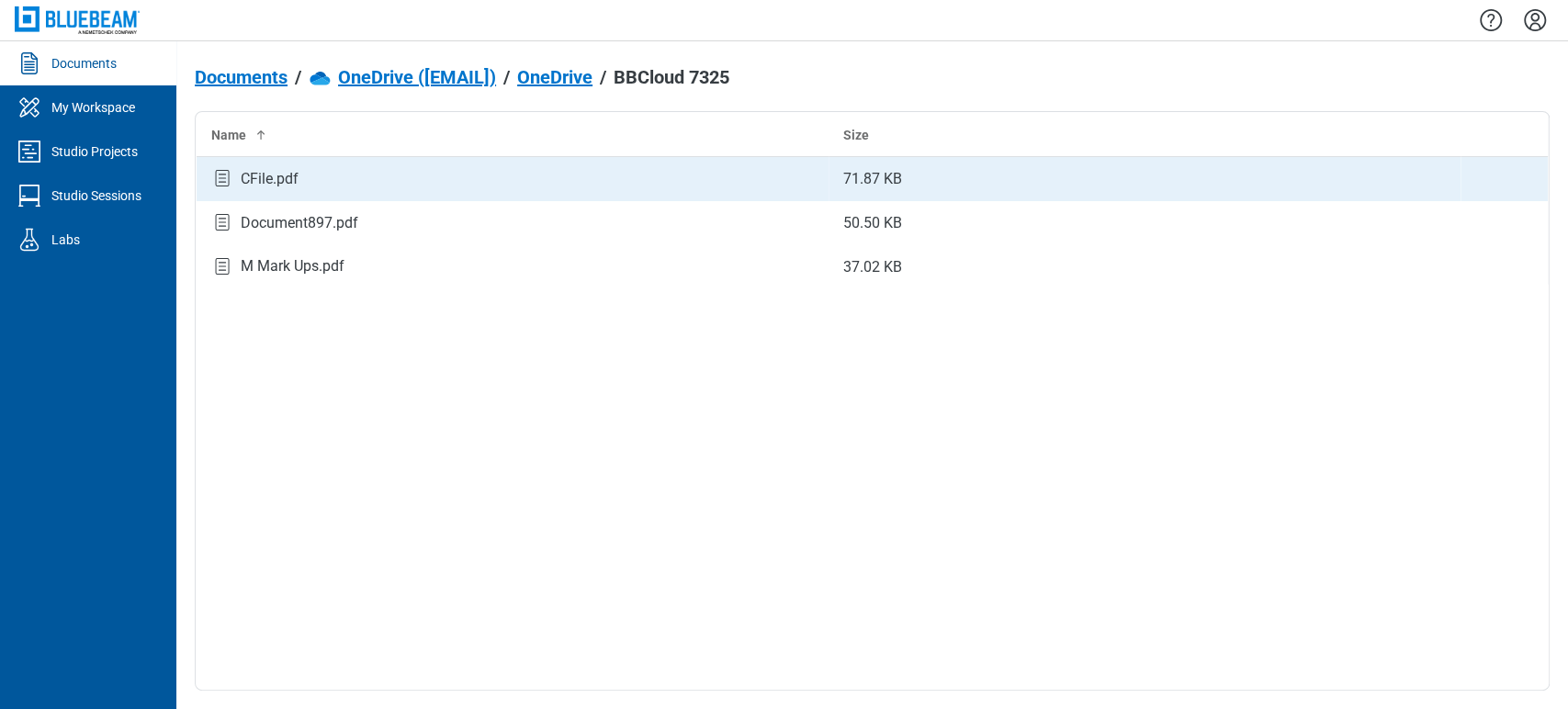 click on "CFile.pdf" at bounding box center (513, 179) 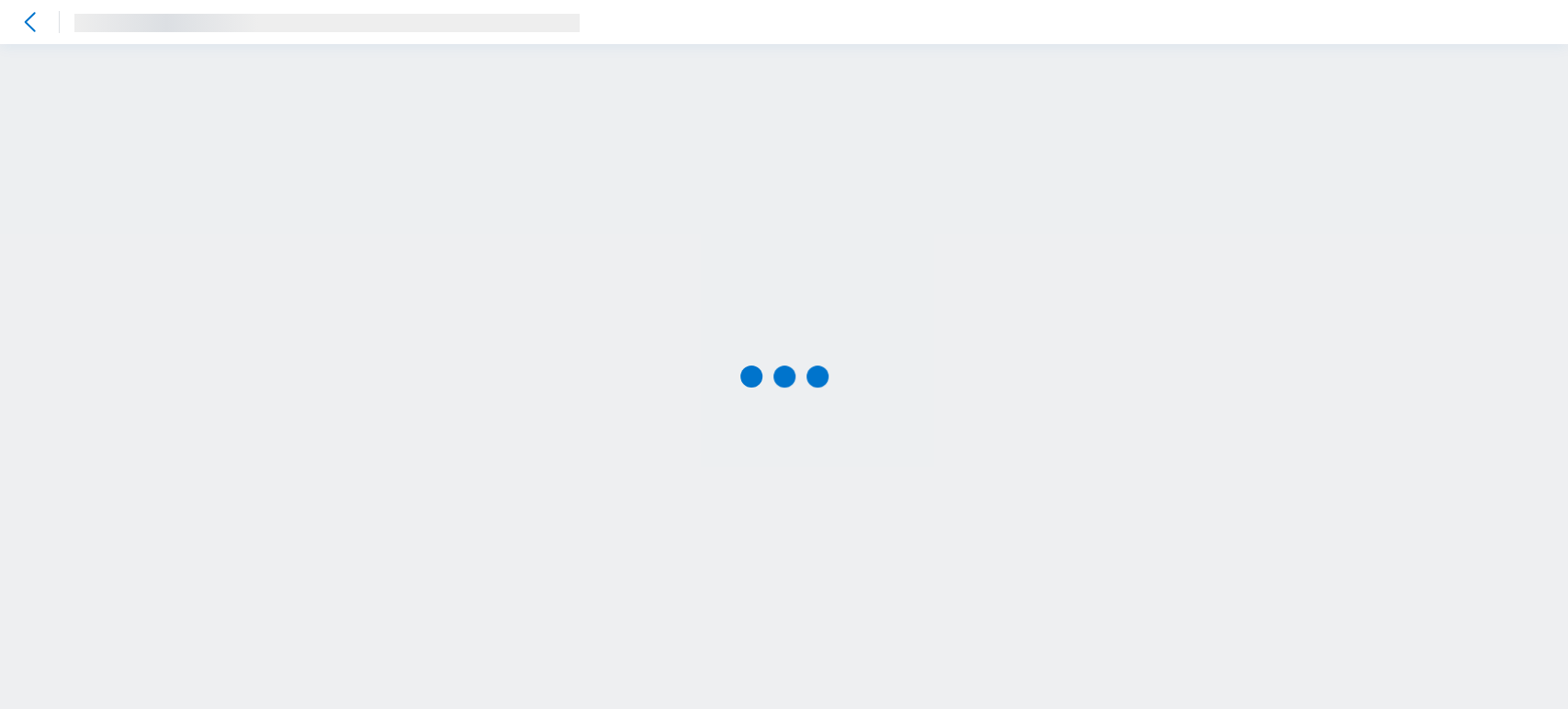 scroll, scrollTop: 0, scrollLeft: 0, axis: both 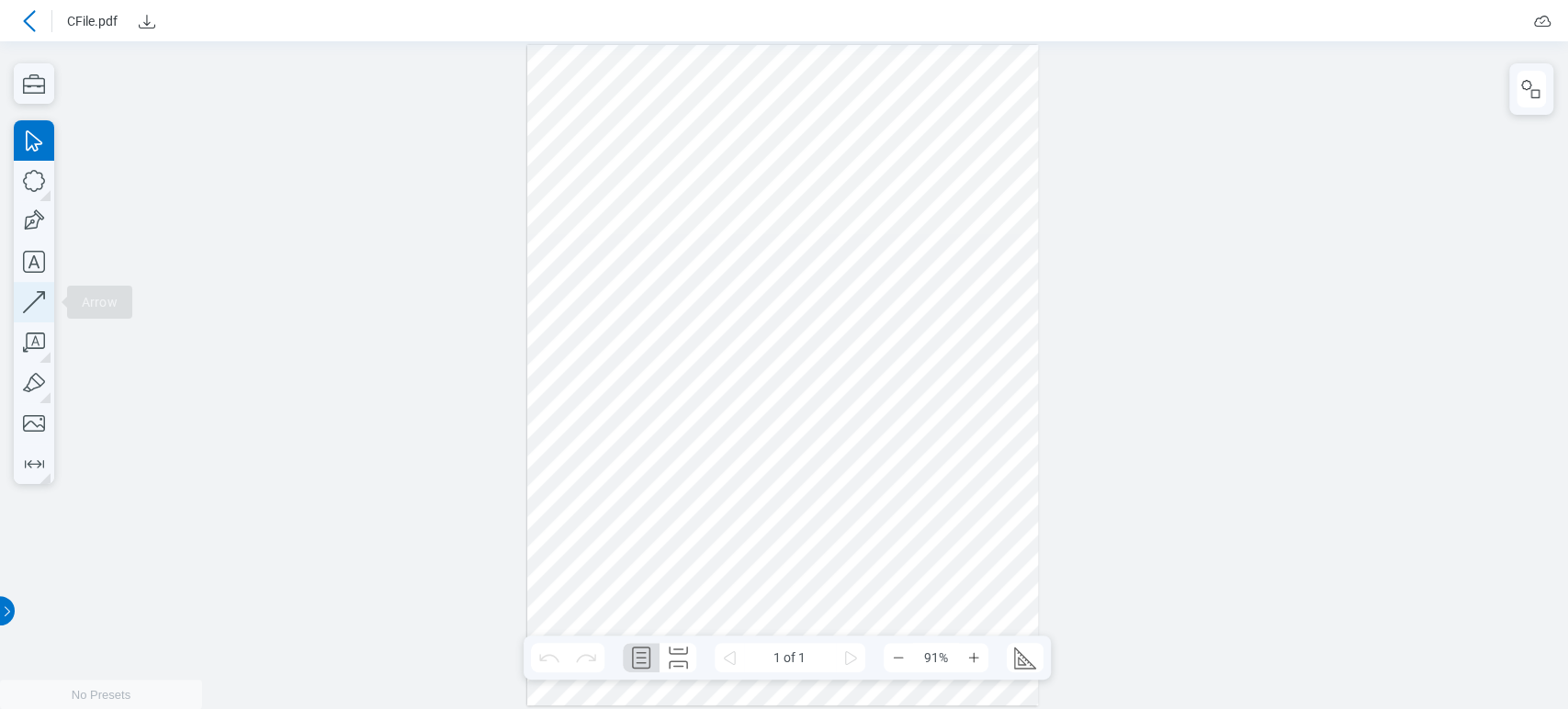 click 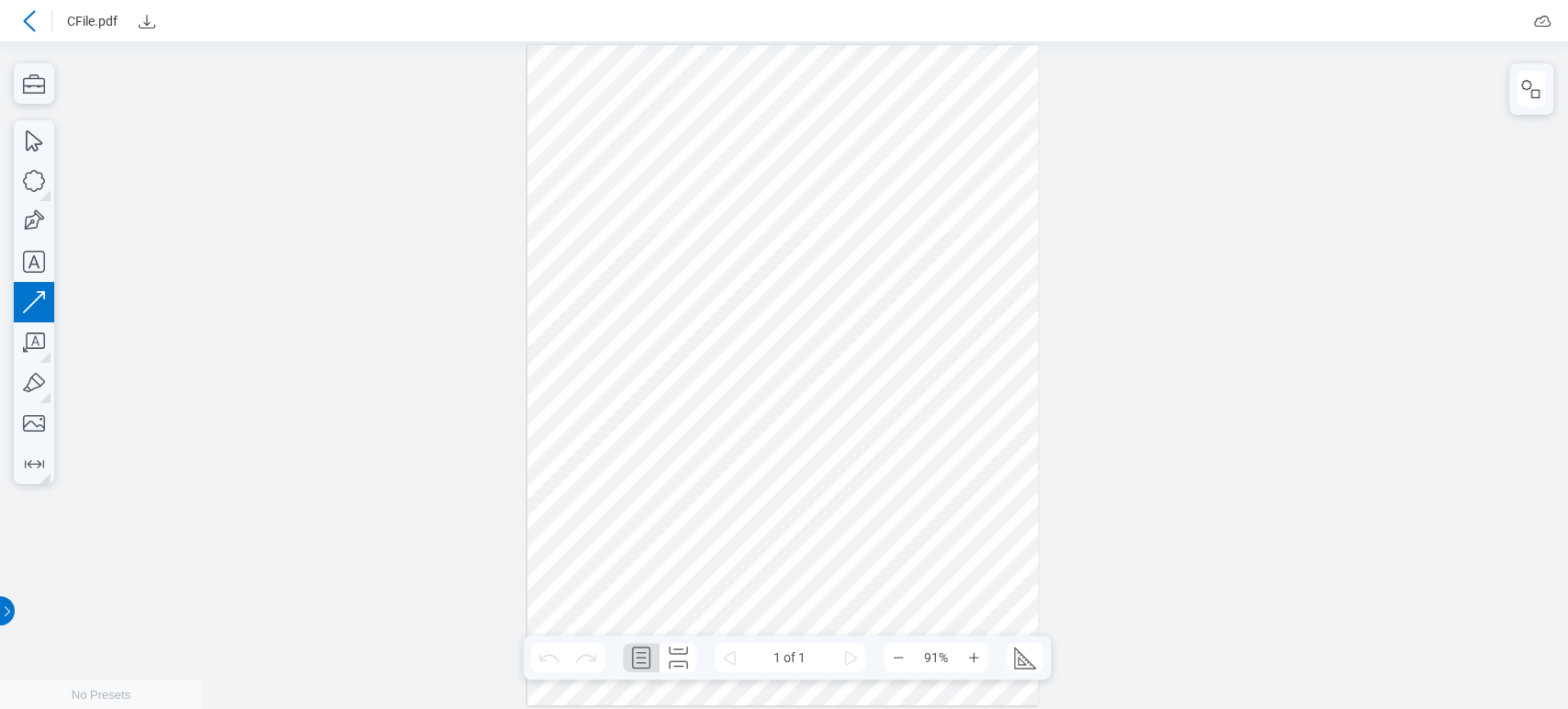drag, startPoint x: 616, startPoint y: 358, endPoint x: 874, endPoint y: 342, distance: 258.49565 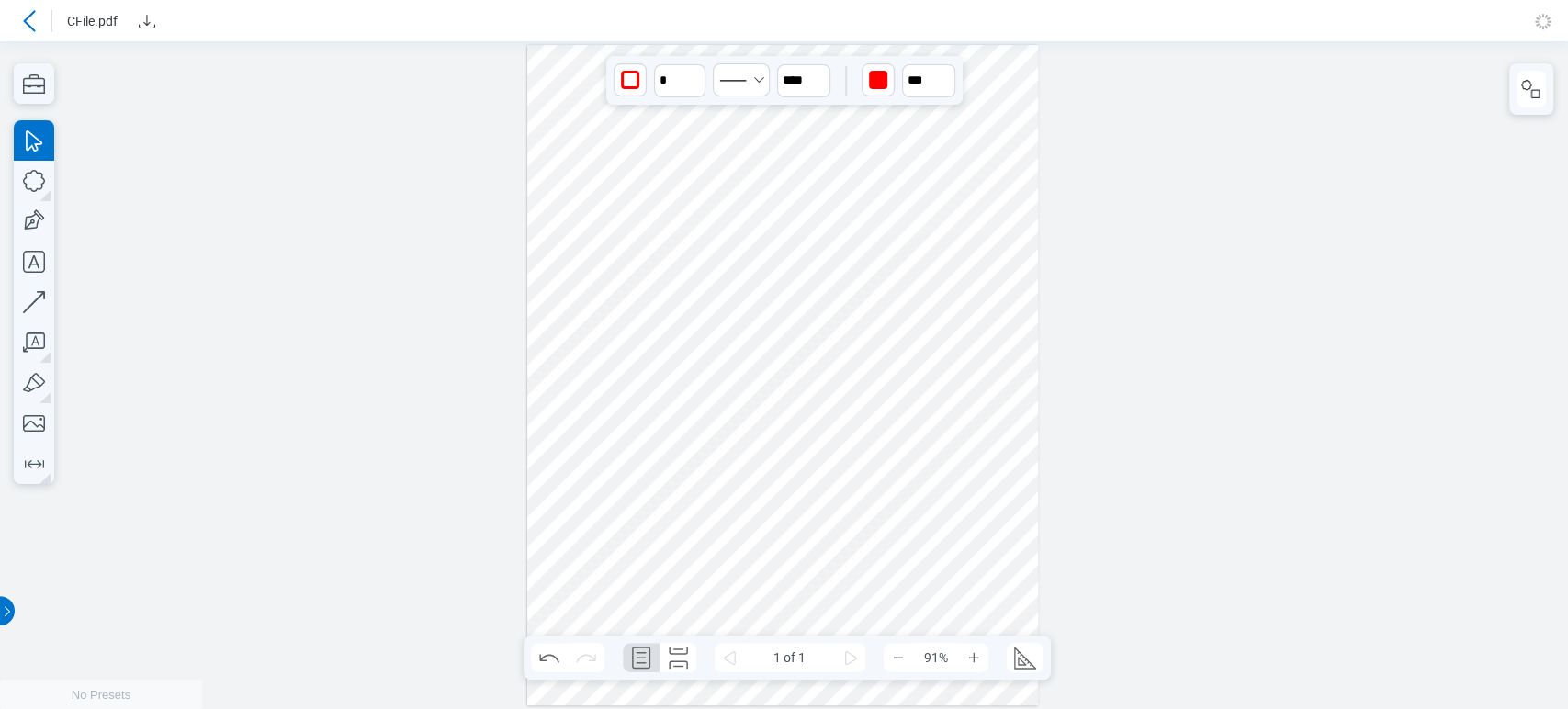 drag, startPoint x: 770, startPoint y: 445, endPoint x: 818, endPoint y: 467, distance: 52.80152 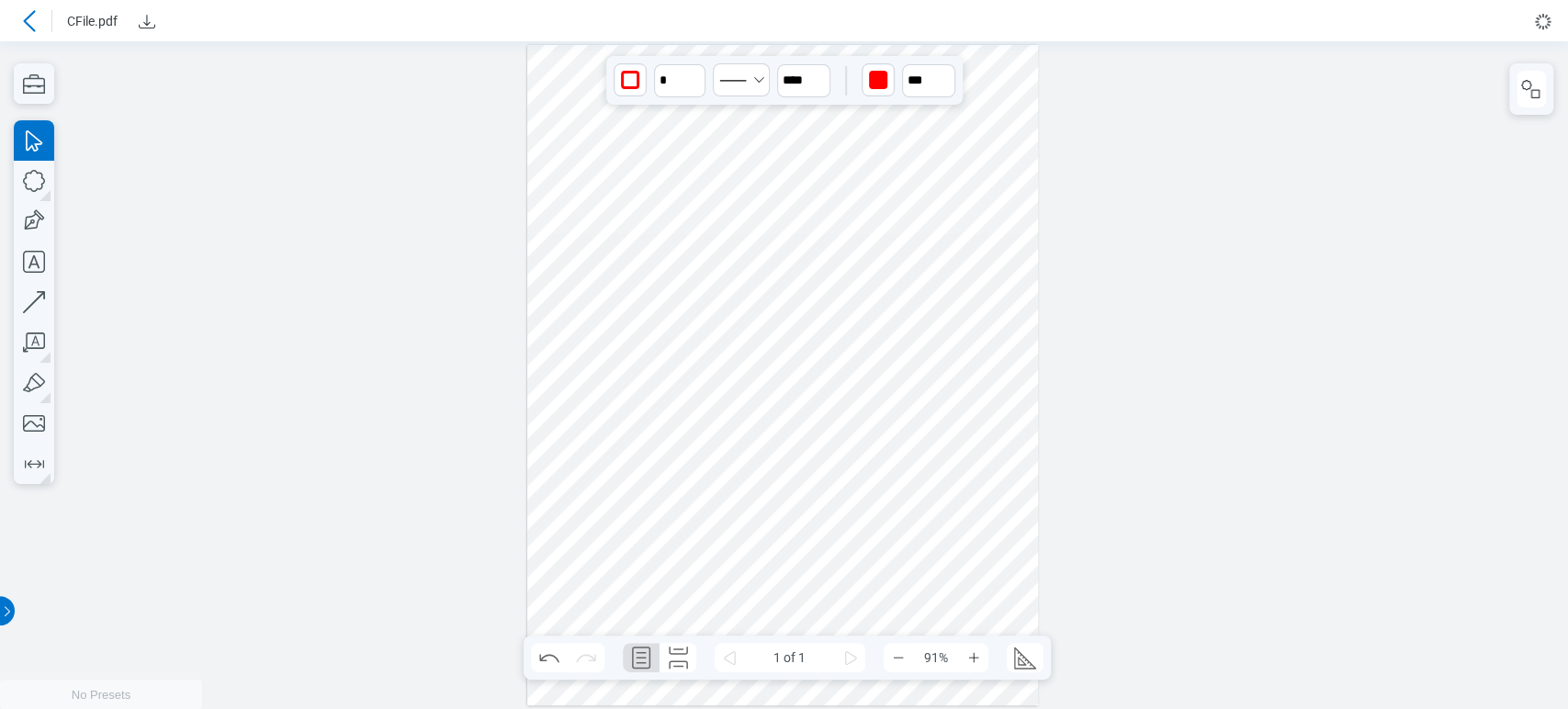 click at bounding box center (783, 376) 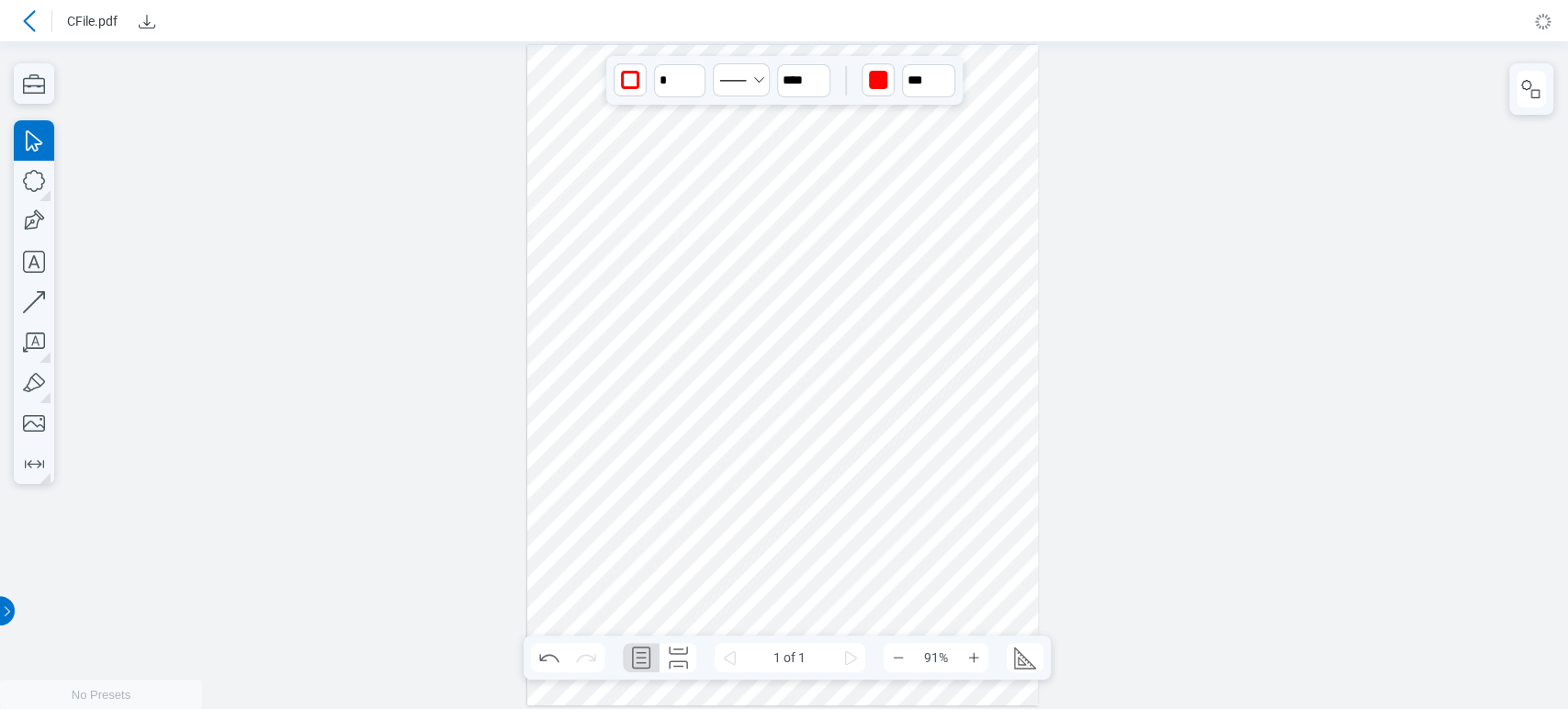 drag, startPoint x: 818, startPoint y: 467, endPoint x: 922, endPoint y: 492, distance: 106.96261 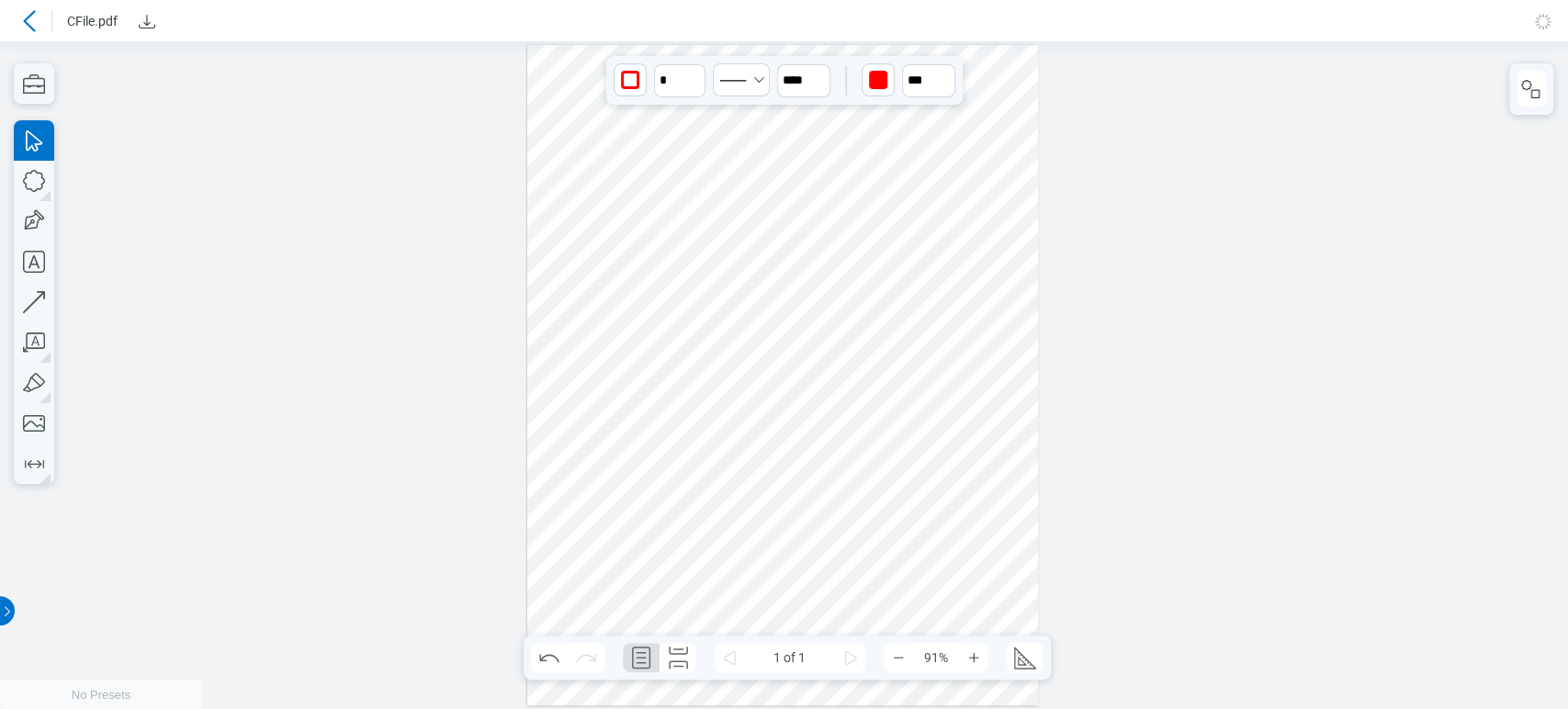 click at bounding box center (783, 376) 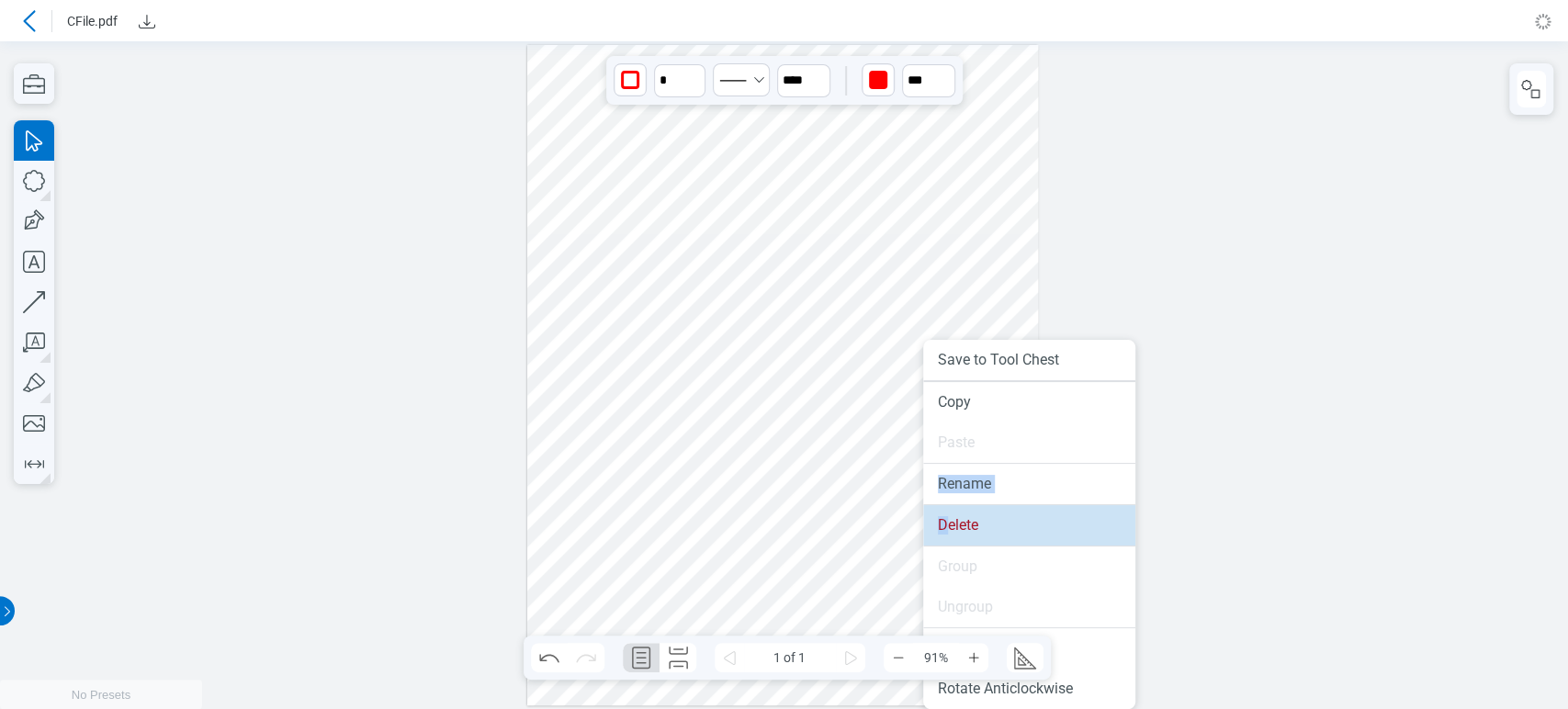 drag, startPoint x: 942, startPoint y: 502, endPoint x: 946, endPoint y: 519, distance: 17.464249 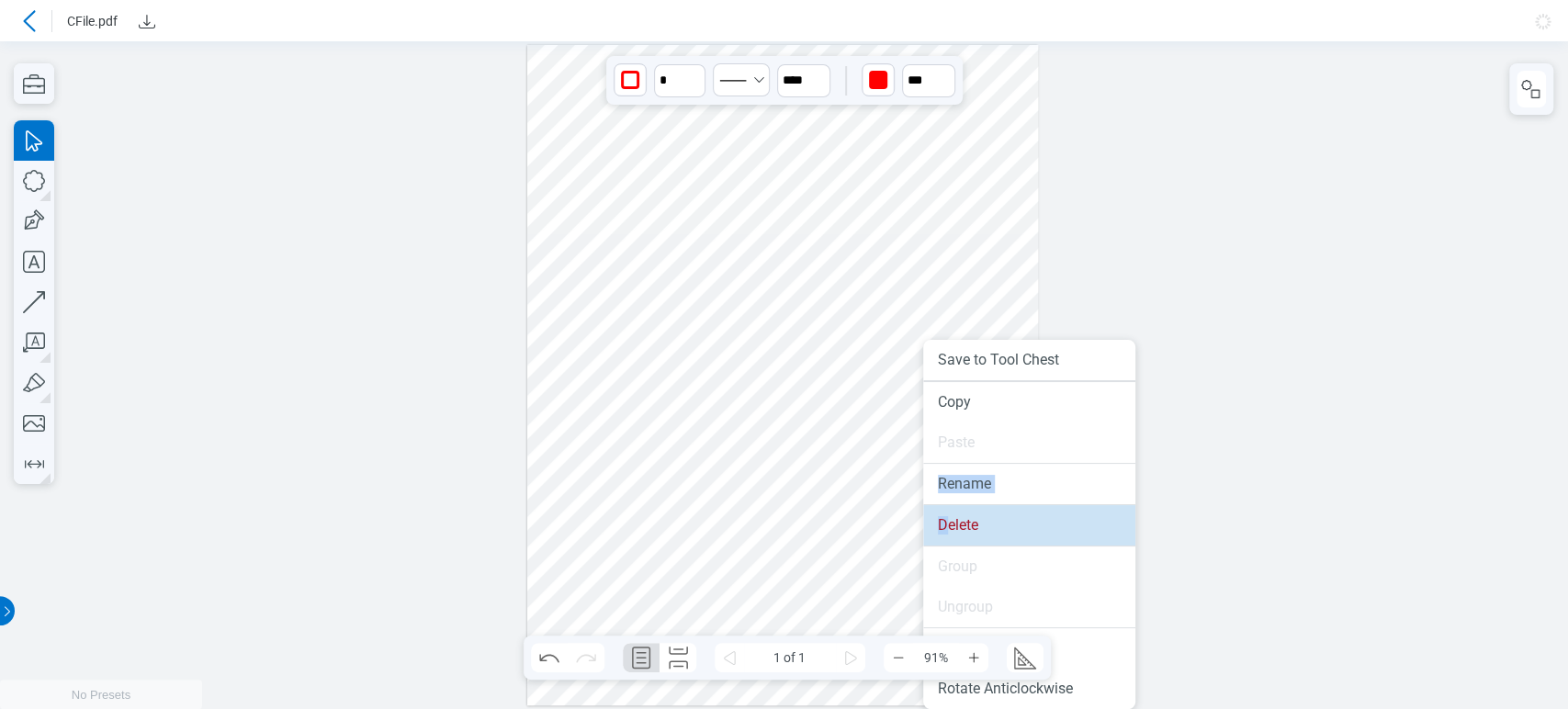 click on "Save to Tool Chest Copy Paste Rename Delete Group Ungroup Rotate Clockwise Rotate Anticlockwise" at bounding box center [1029, 524] 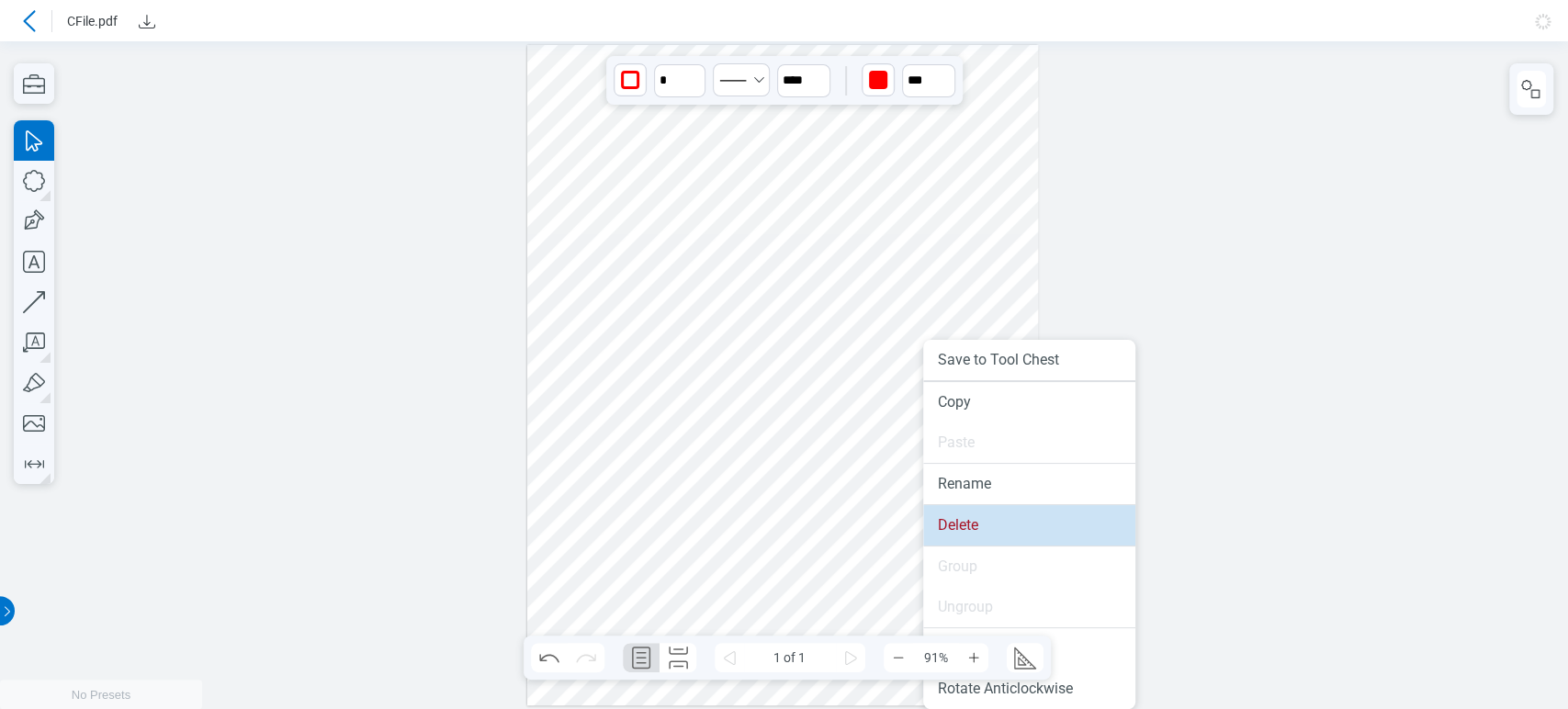 click on "Delete" at bounding box center (1029, 525) 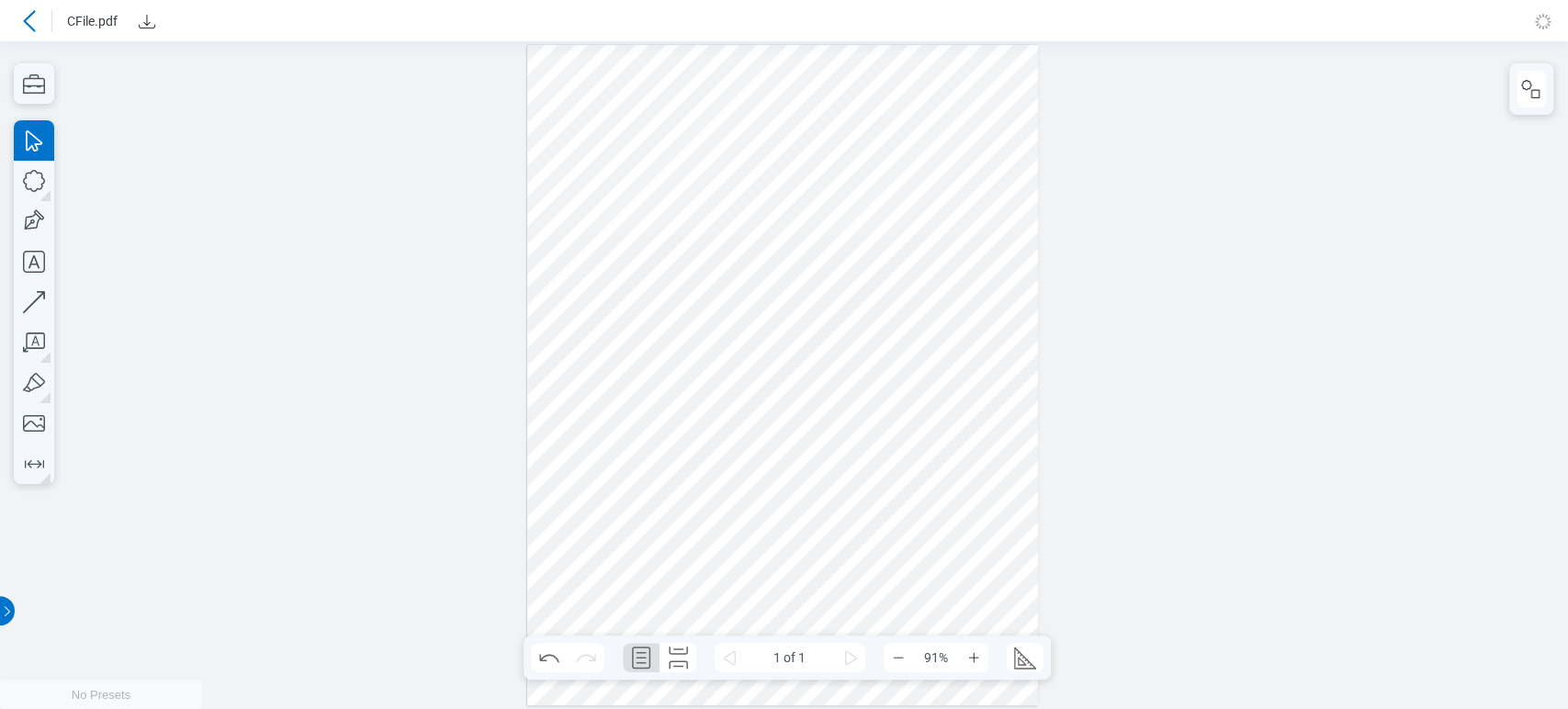 click at bounding box center [783, 376] 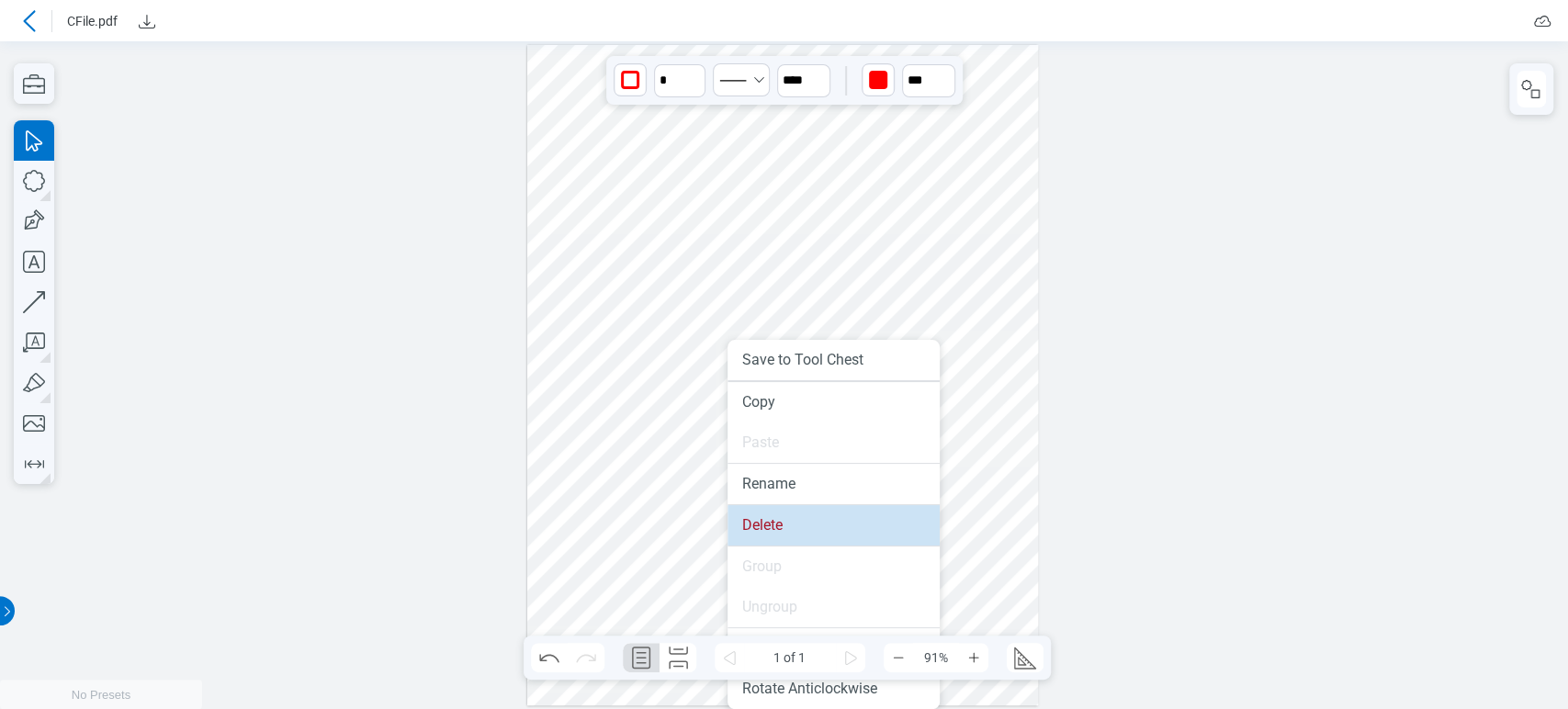 drag, startPoint x: 776, startPoint y: 531, endPoint x: 567, endPoint y: 454, distance: 222.73302 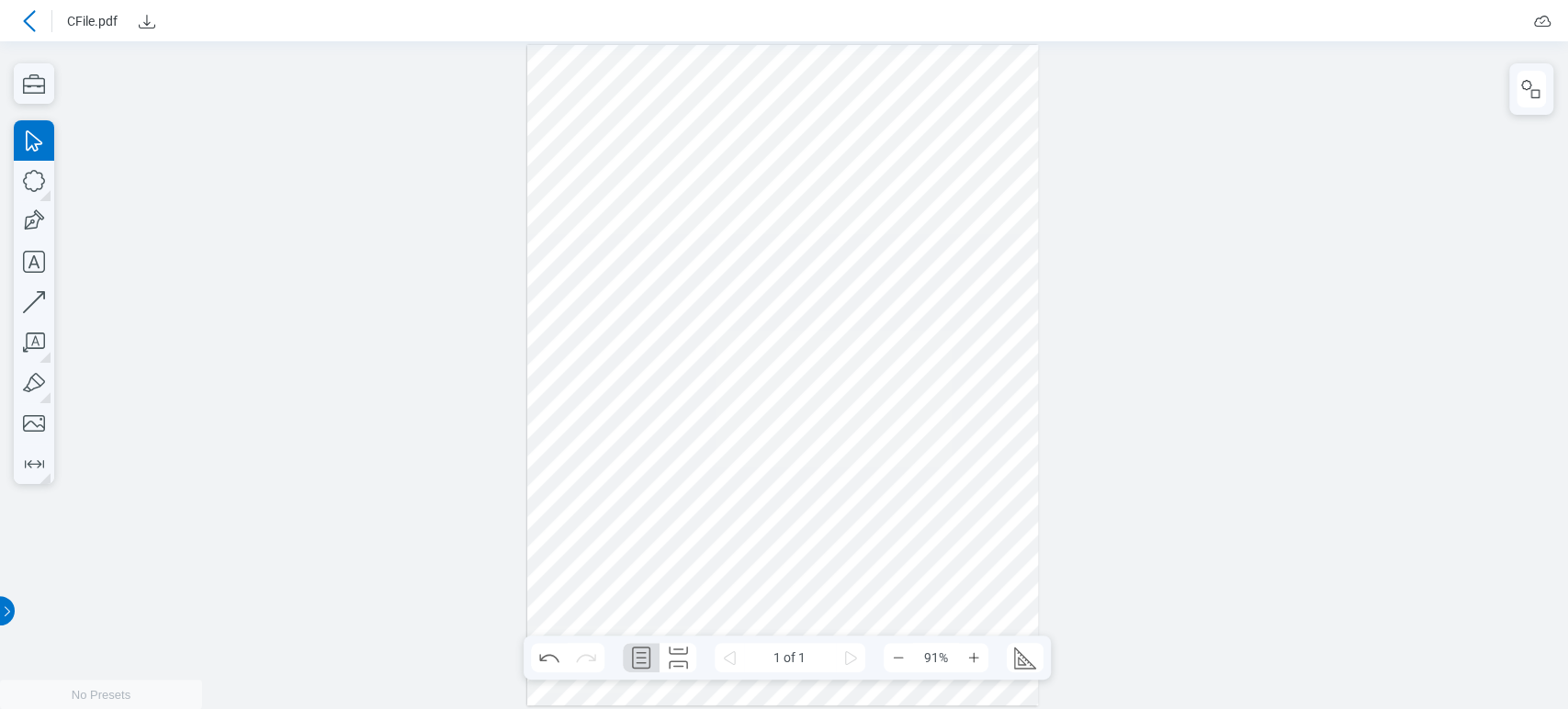 drag, startPoint x: 7, startPoint y: 343, endPoint x: 17, endPoint y: 342, distance: 10.049876 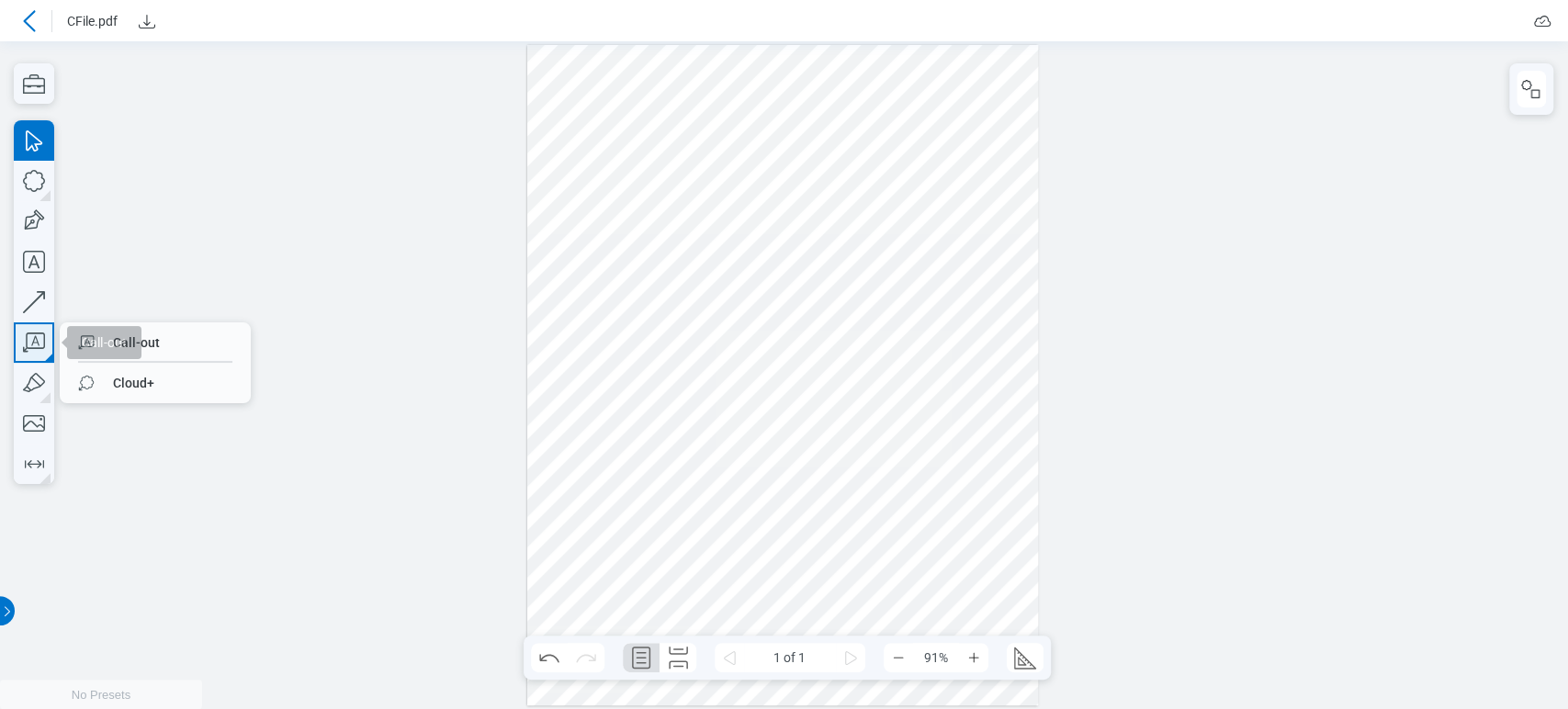 click 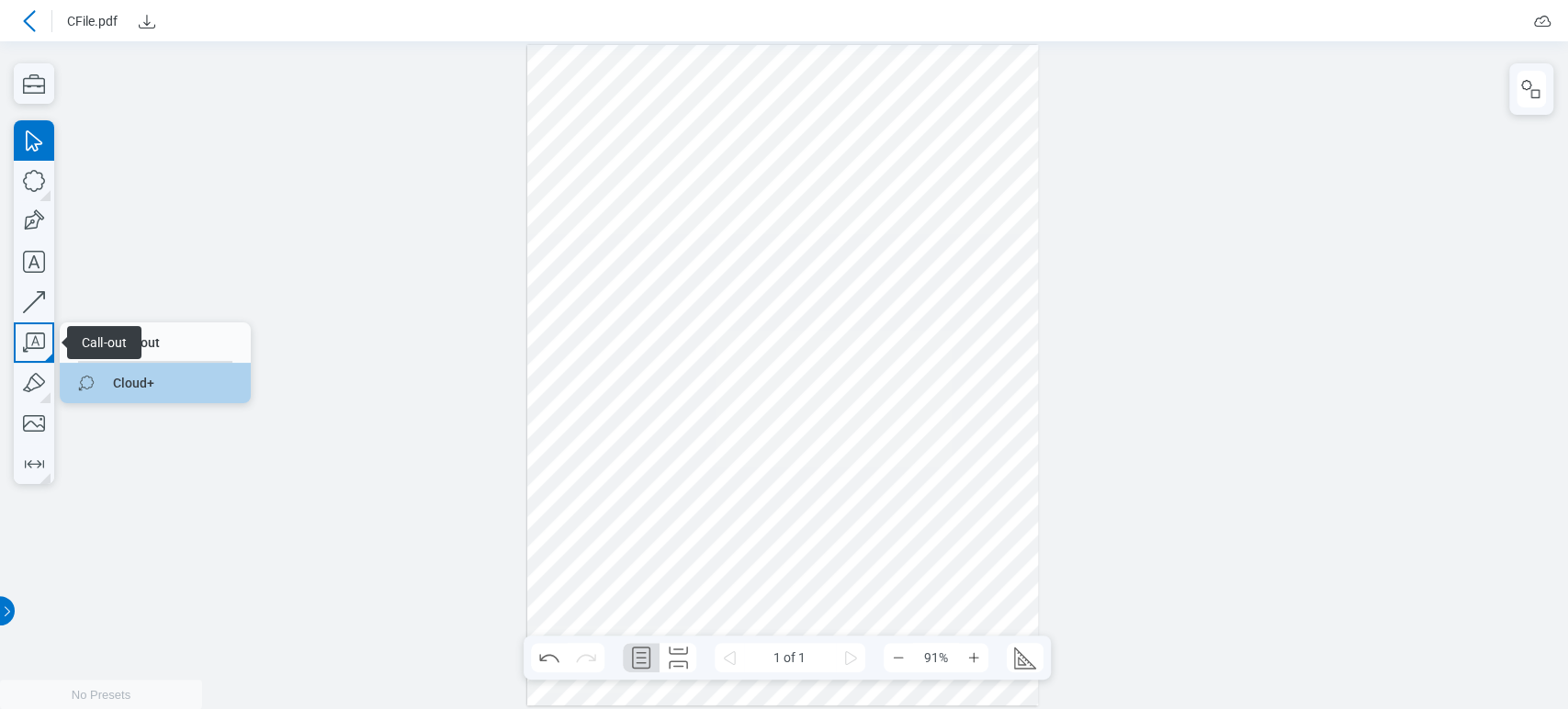drag, startPoint x: 124, startPoint y: 380, endPoint x: 313, endPoint y: 363, distance: 189.76301 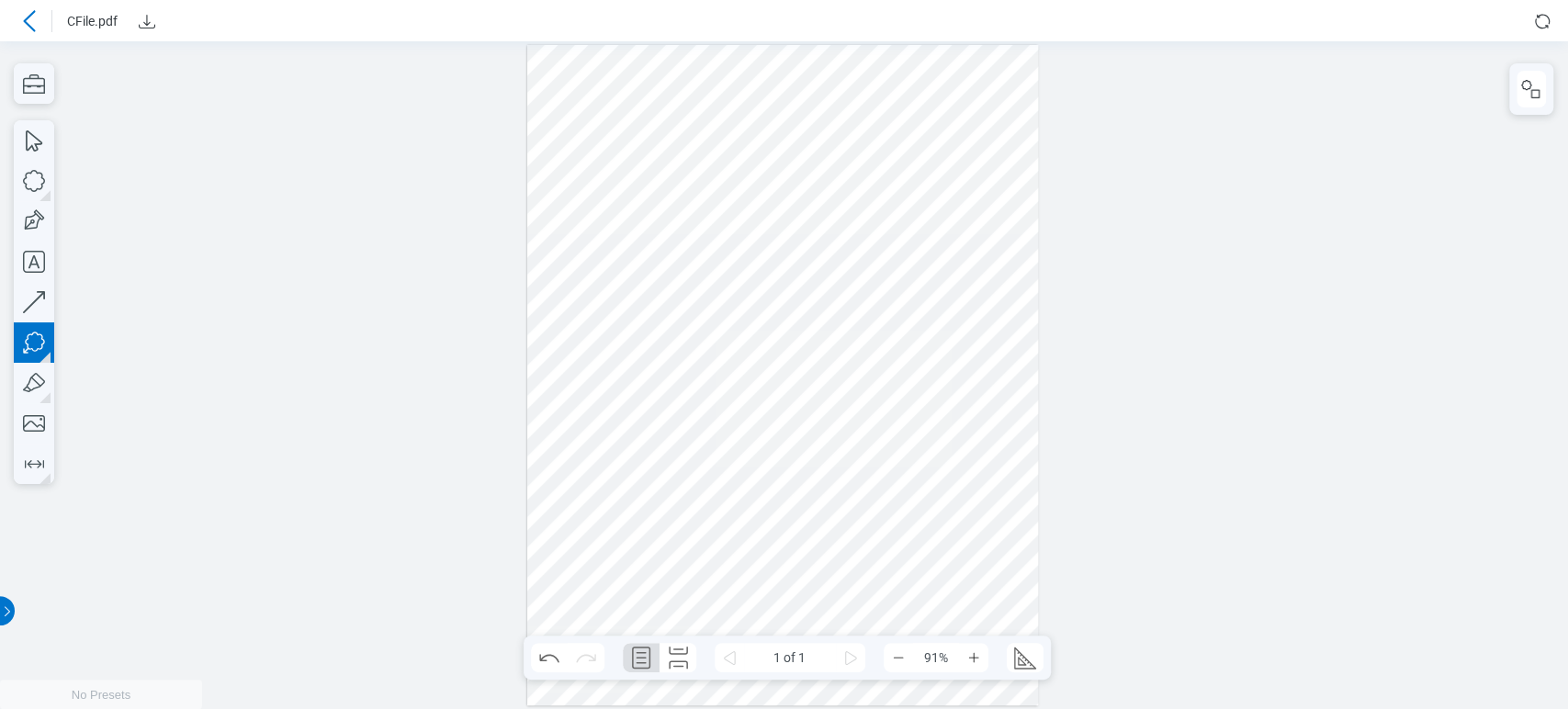 drag, startPoint x: 604, startPoint y: 408, endPoint x: 679, endPoint y: 495, distance: 114.8651 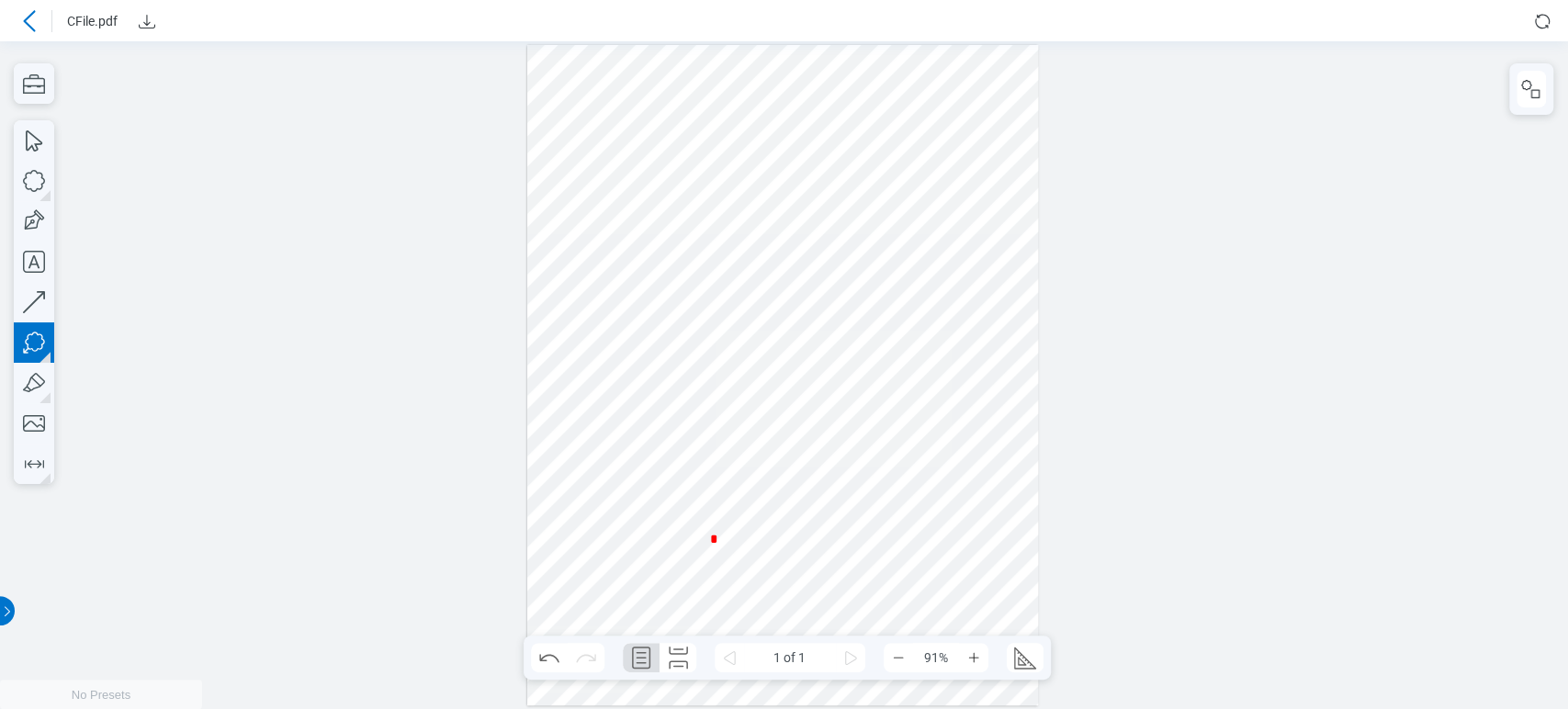 type 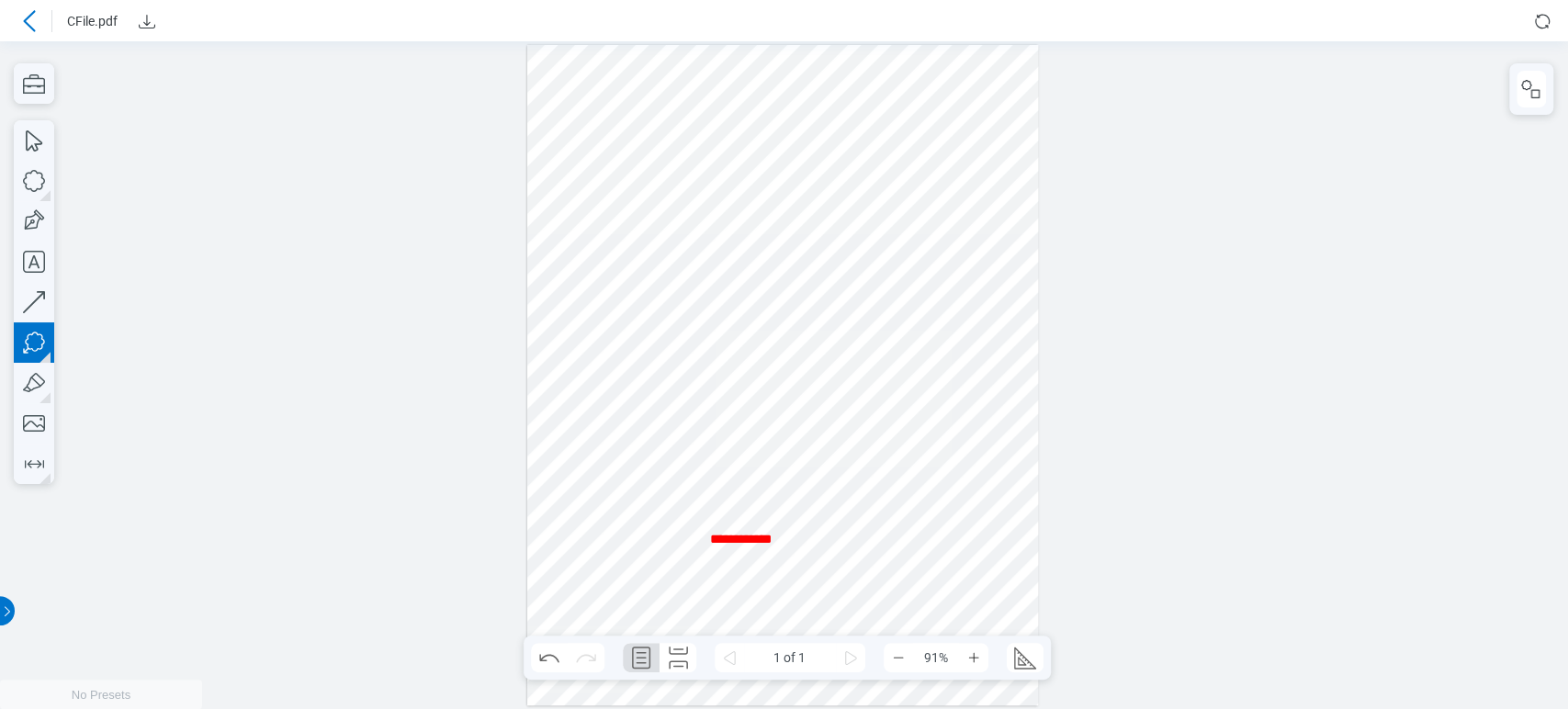 click at bounding box center (783, 376) 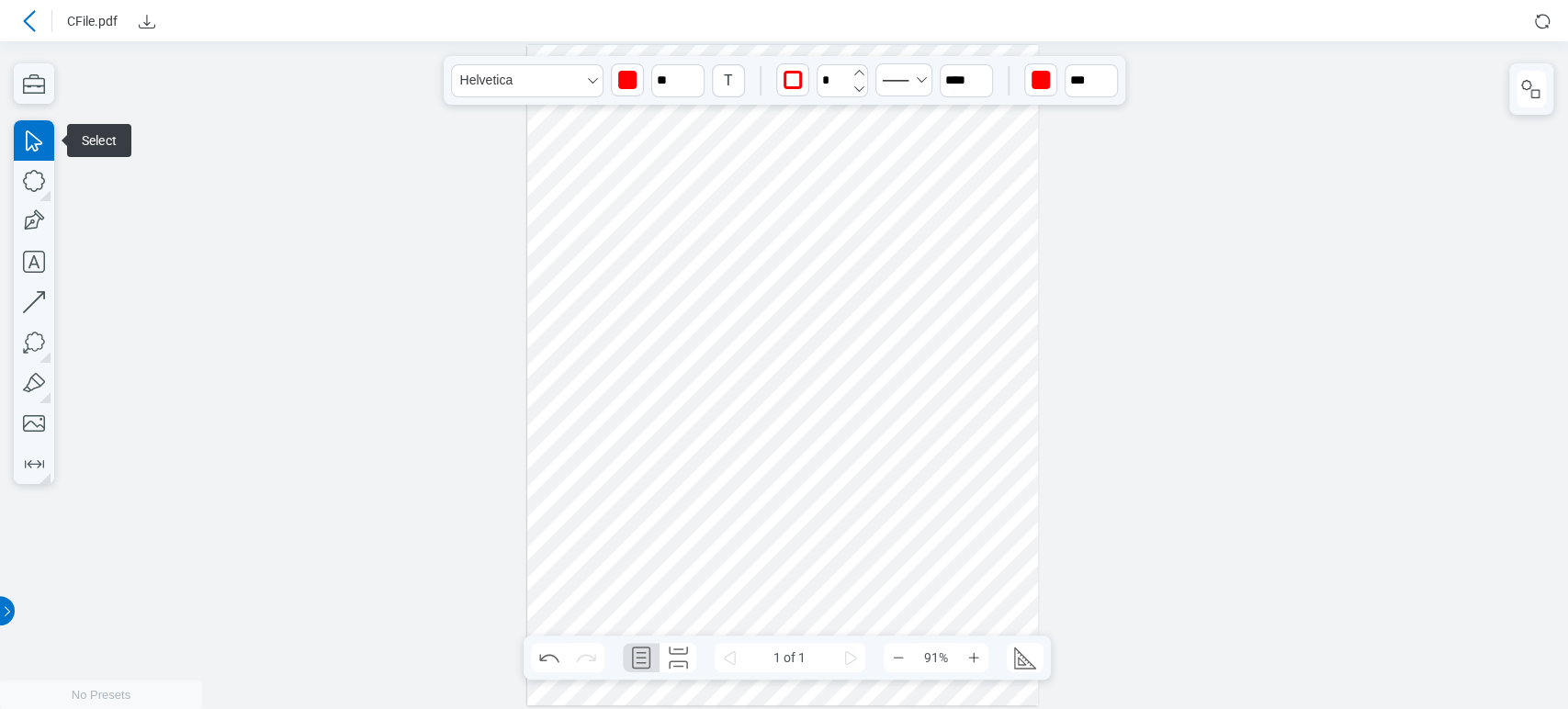 click 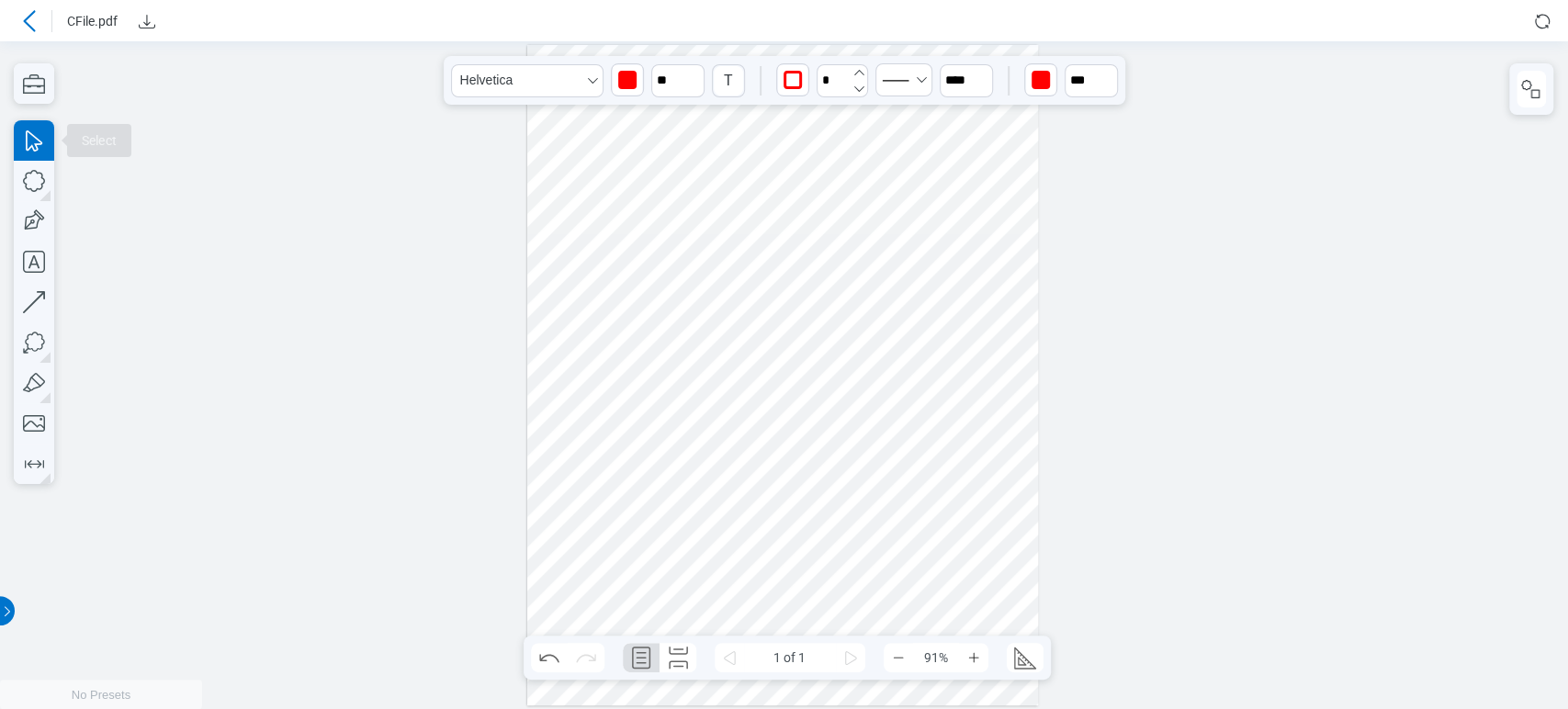 click 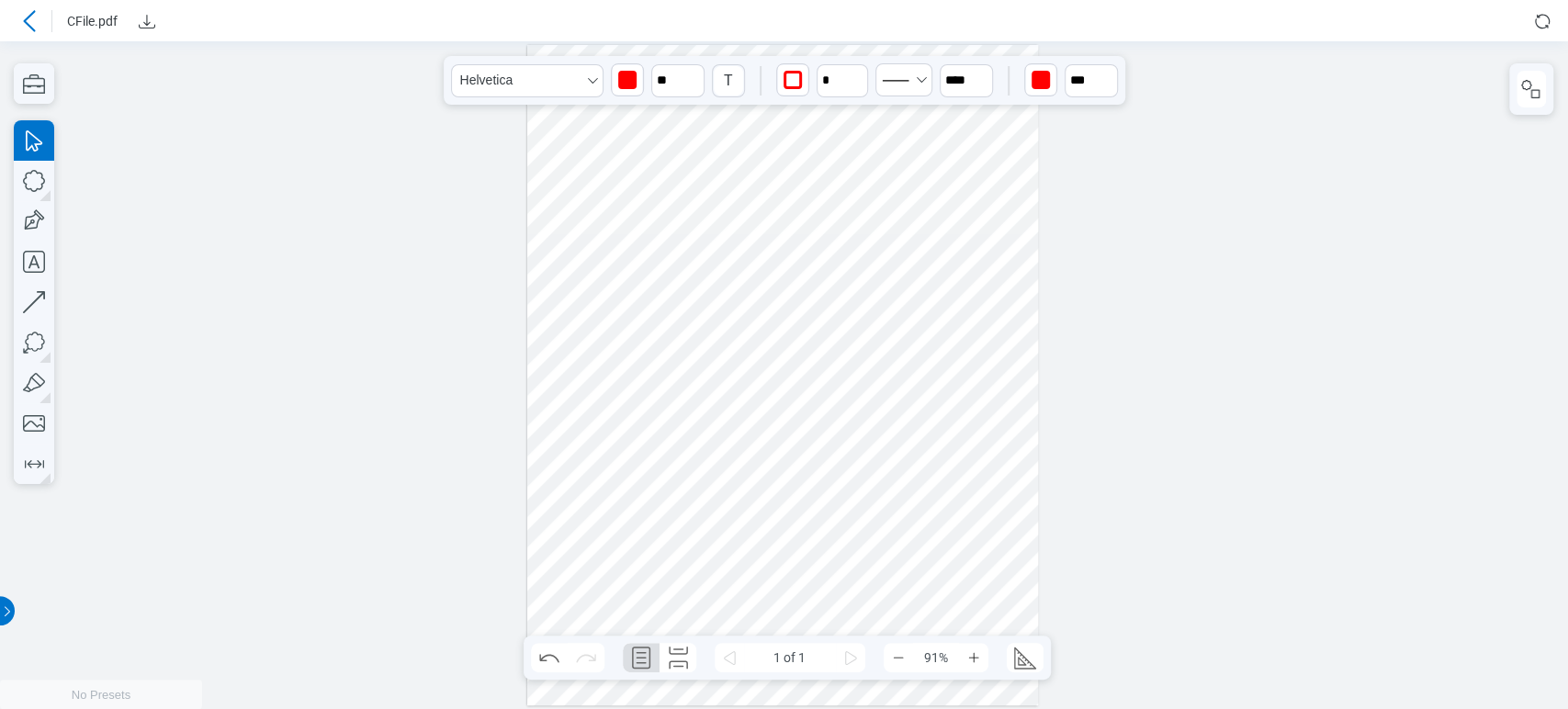 click at bounding box center (783, 376) 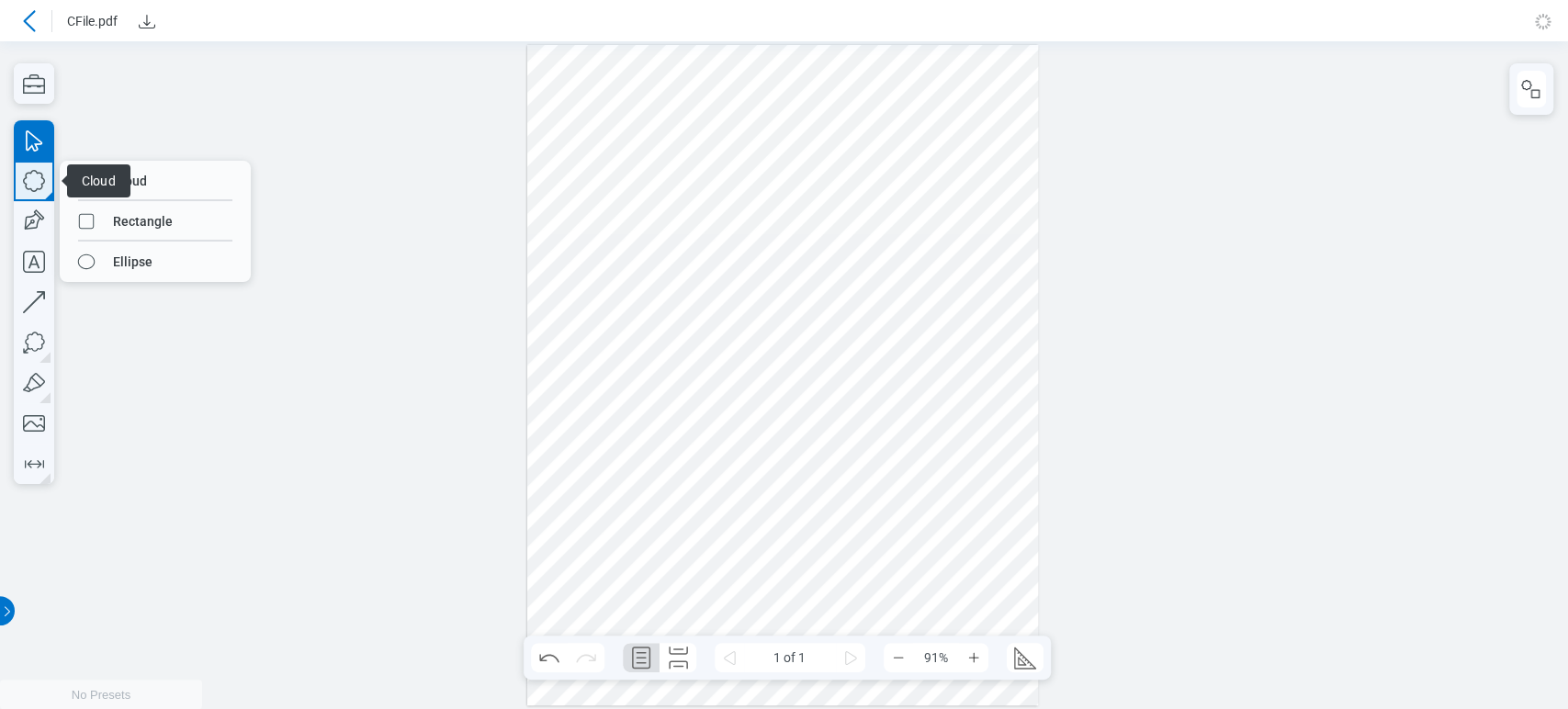 click 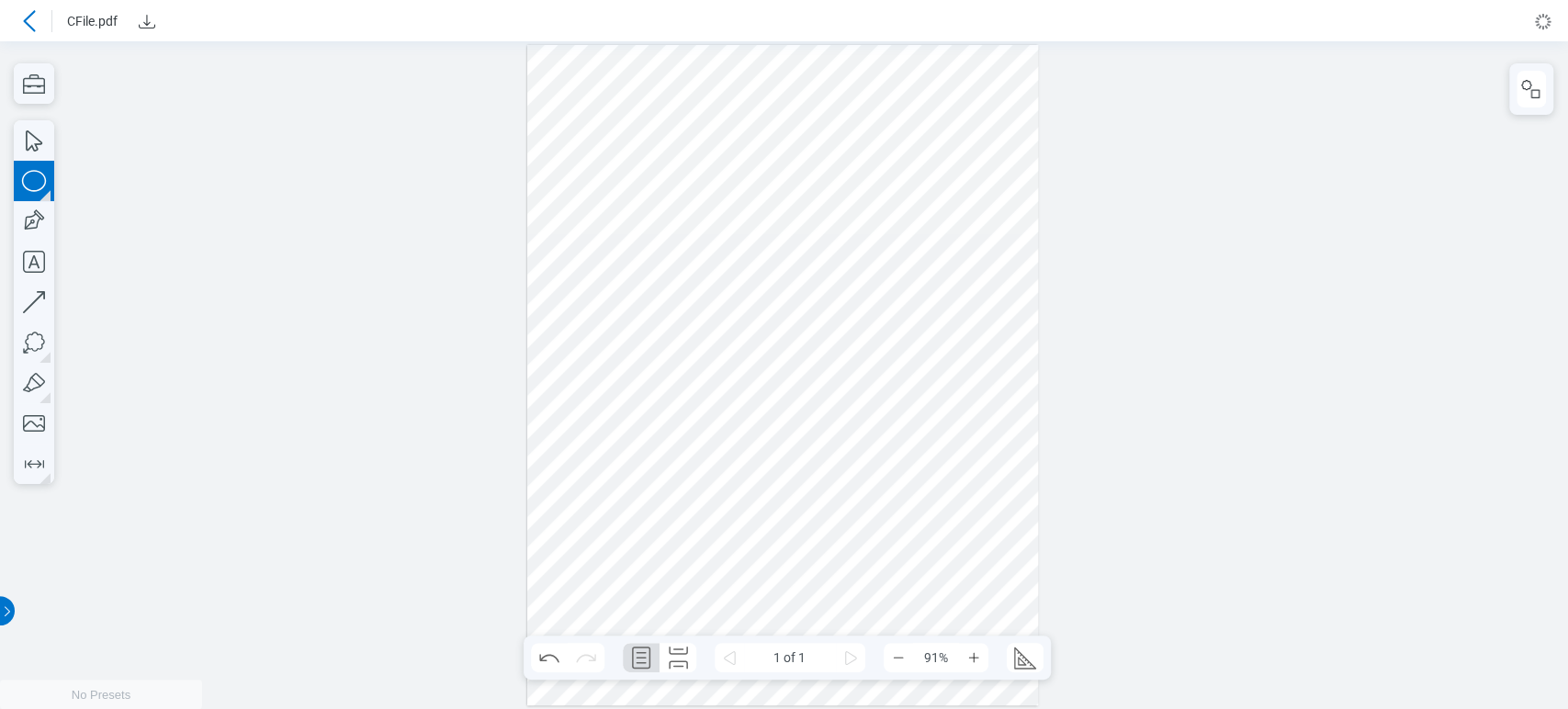drag, startPoint x: 743, startPoint y: 385, endPoint x: 816, endPoint y: 482, distance: 121.4002 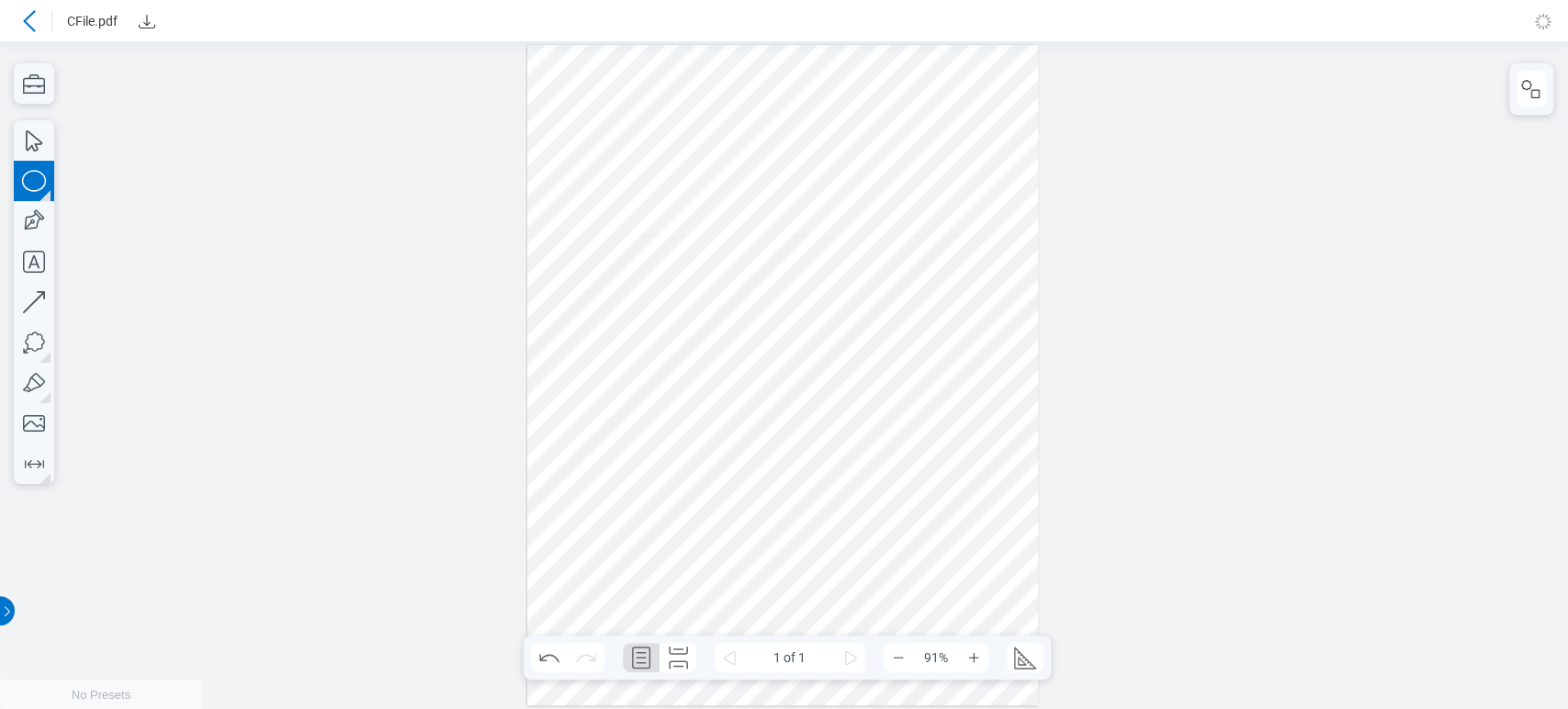 click at bounding box center (783, 376) 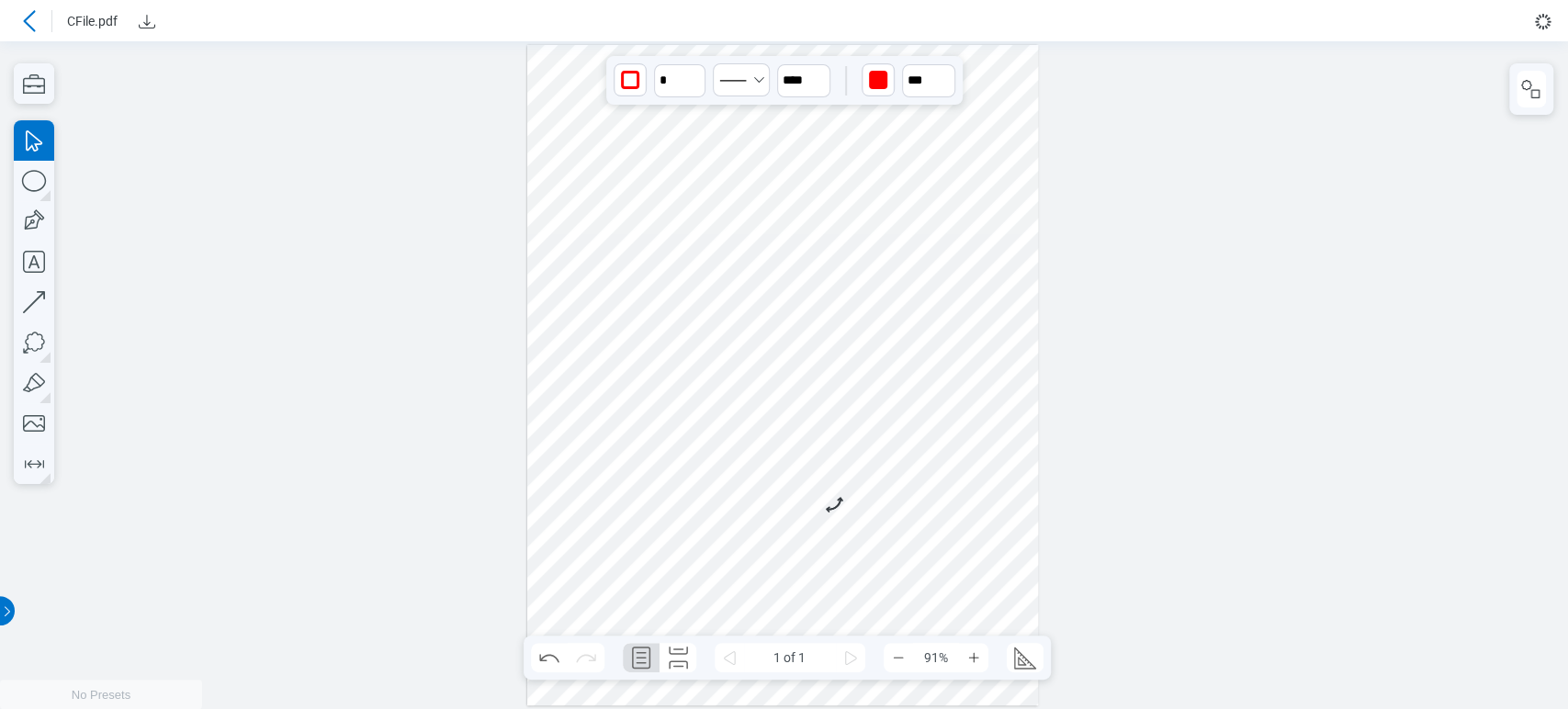 click at bounding box center [783, 376] 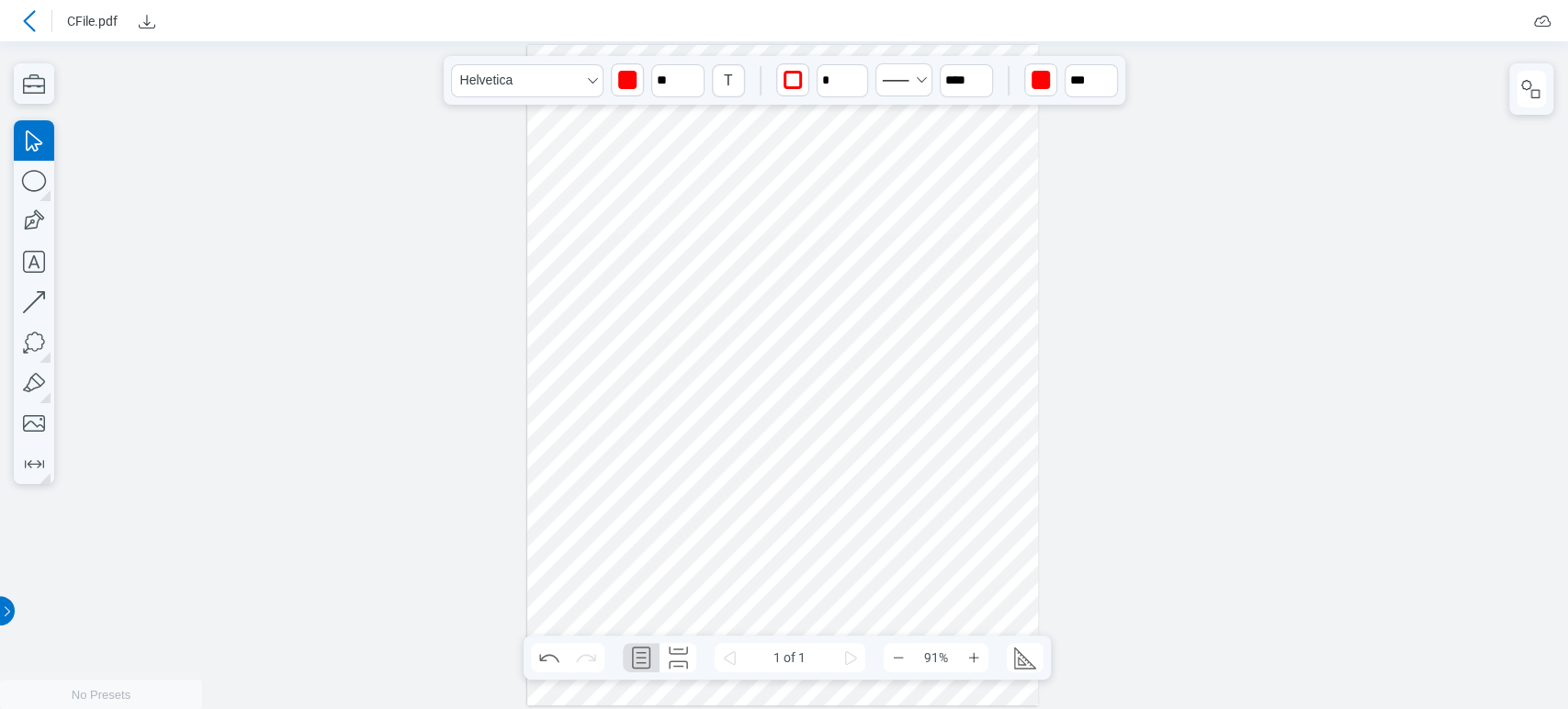 drag, startPoint x: 681, startPoint y: 438, endPoint x: 668, endPoint y: 432, distance: 14.317821 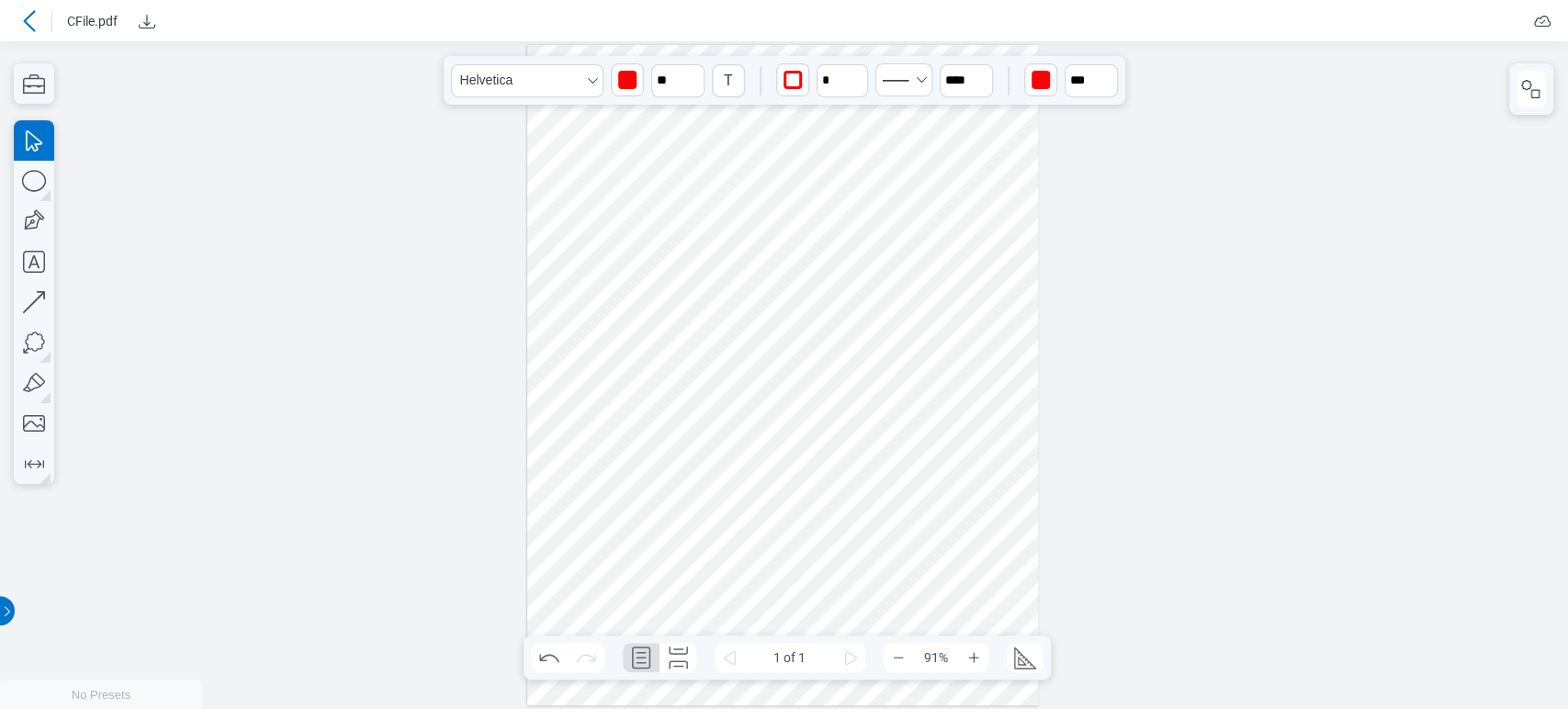 click at bounding box center [783, 376] 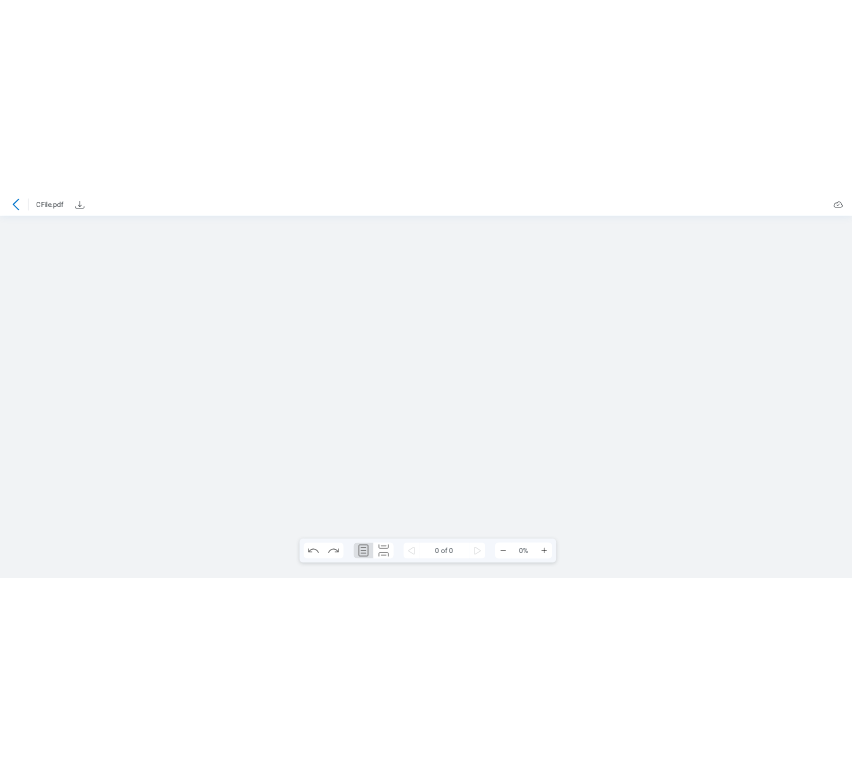 scroll, scrollTop: 0, scrollLeft: 0, axis: both 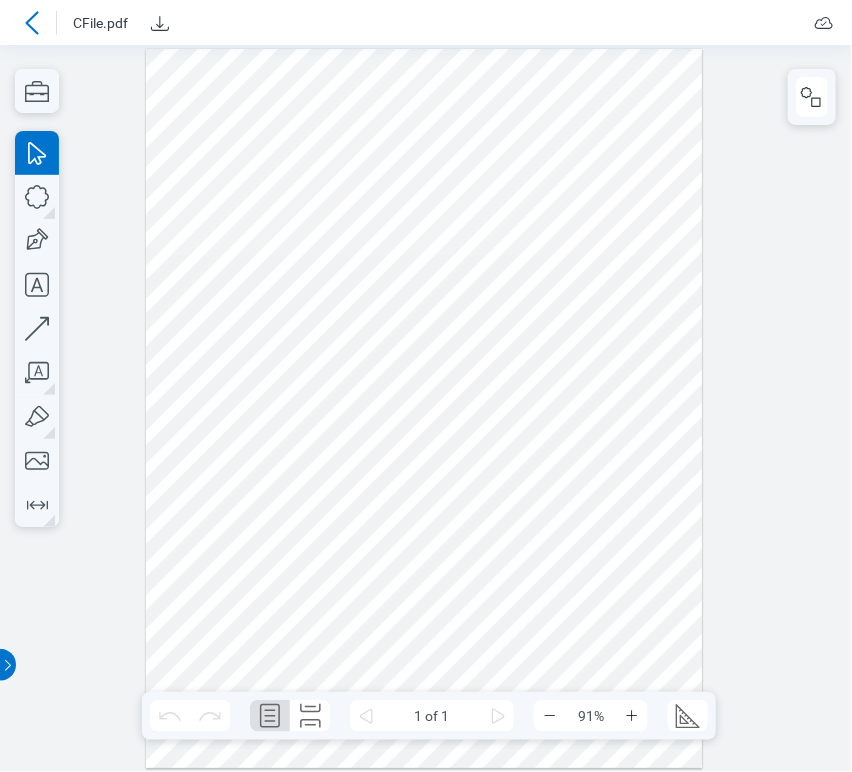 drag, startPoint x: 345, startPoint y: 67, endPoint x: 330, endPoint y: 77, distance: 18.027756 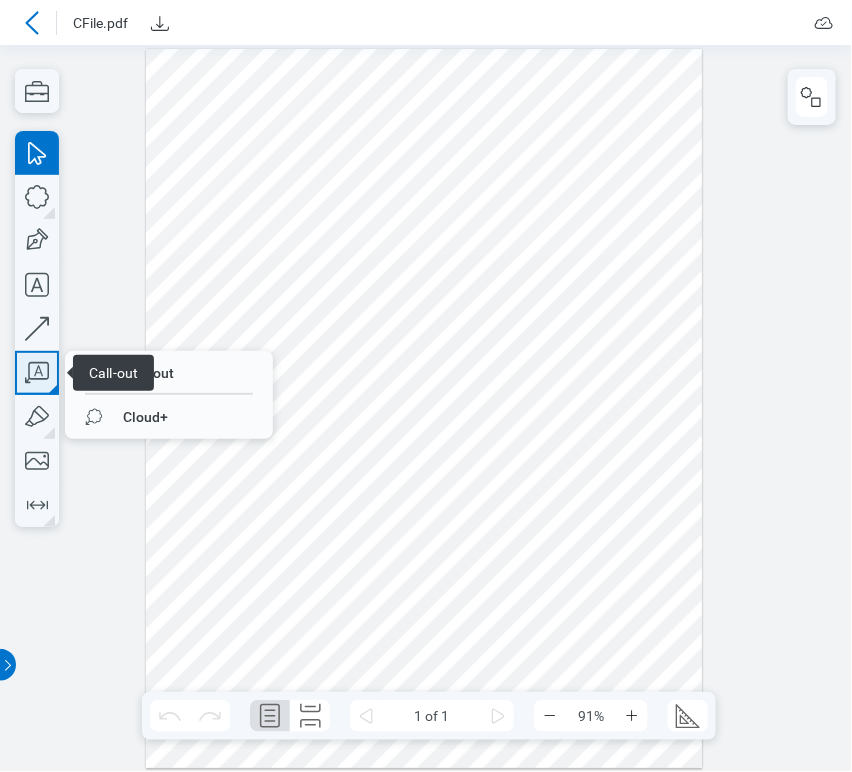 click 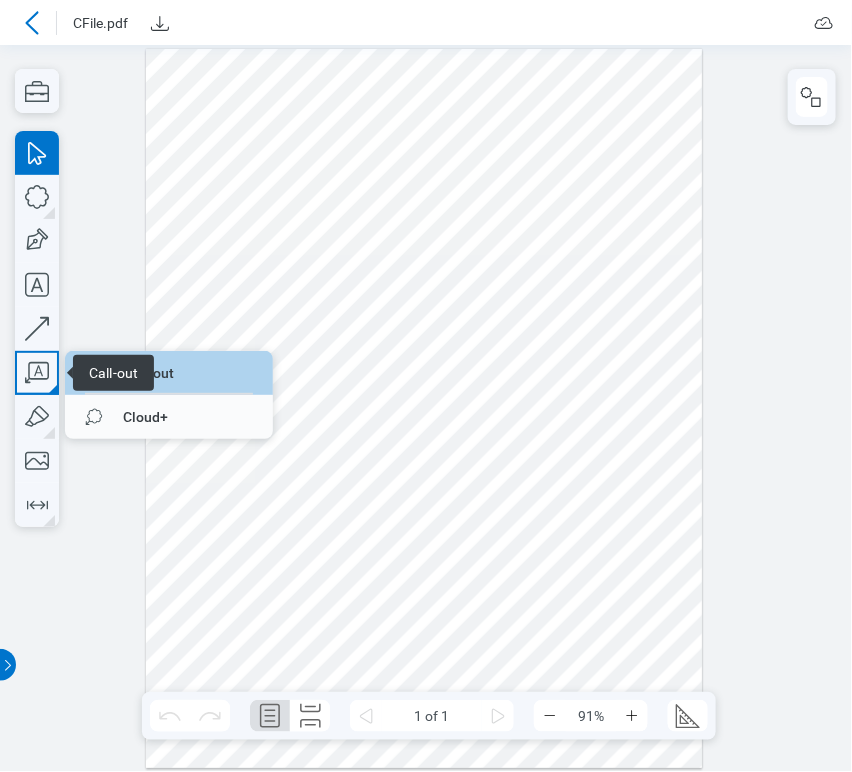 drag, startPoint x: 158, startPoint y: 367, endPoint x: 184, endPoint y: 105, distance: 263.28693 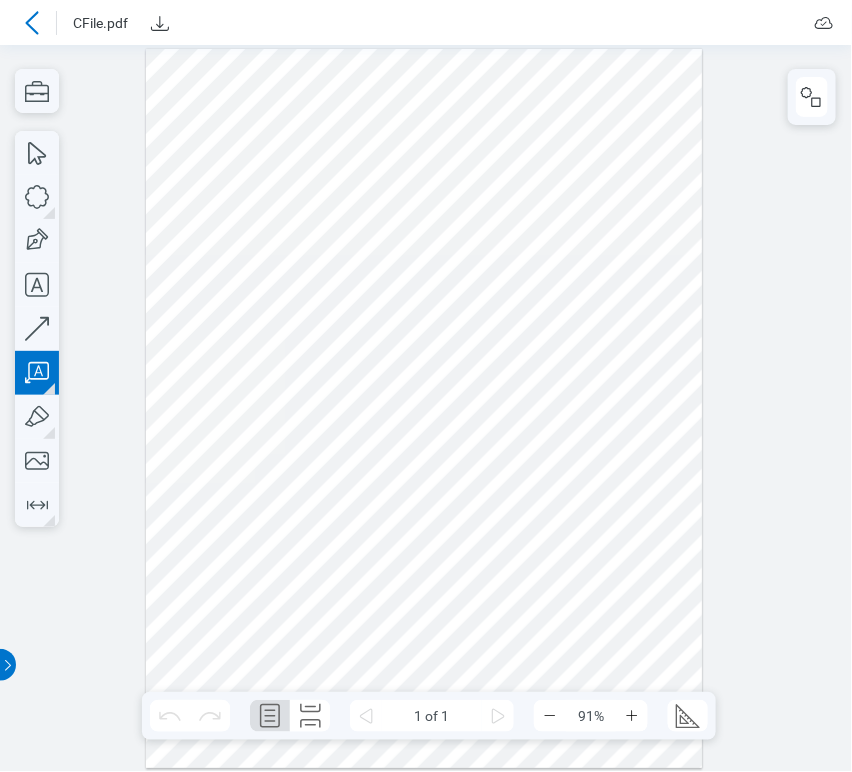 drag, startPoint x: 195, startPoint y: 65, endPoint x: 260, endPoint y: 102, distance: 74.793045 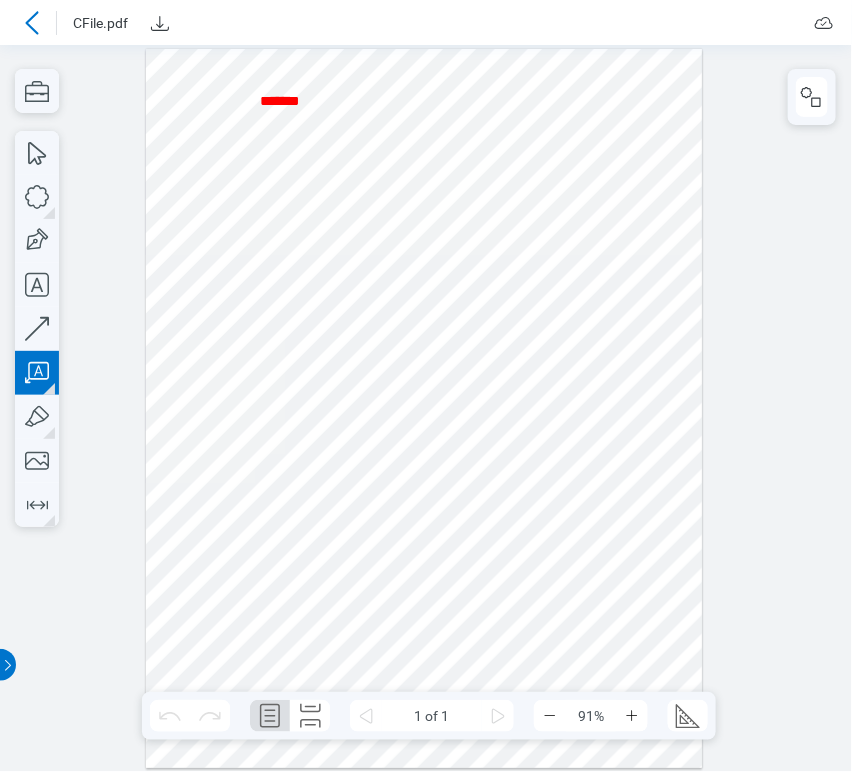 click at bounding box center [424, 409] 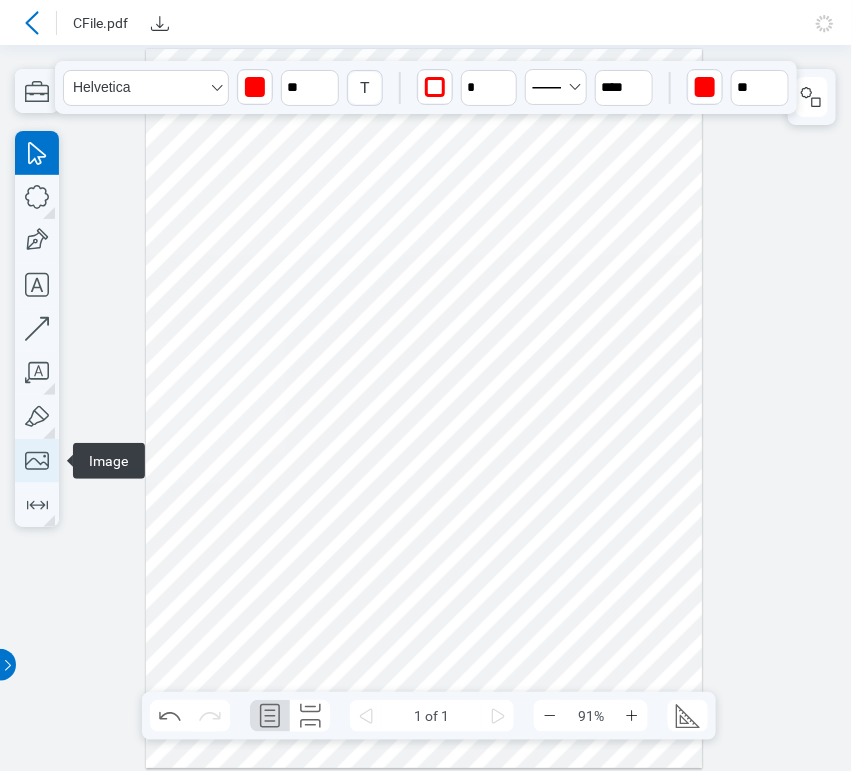 click on "Image" at bounding box center (37, 329) 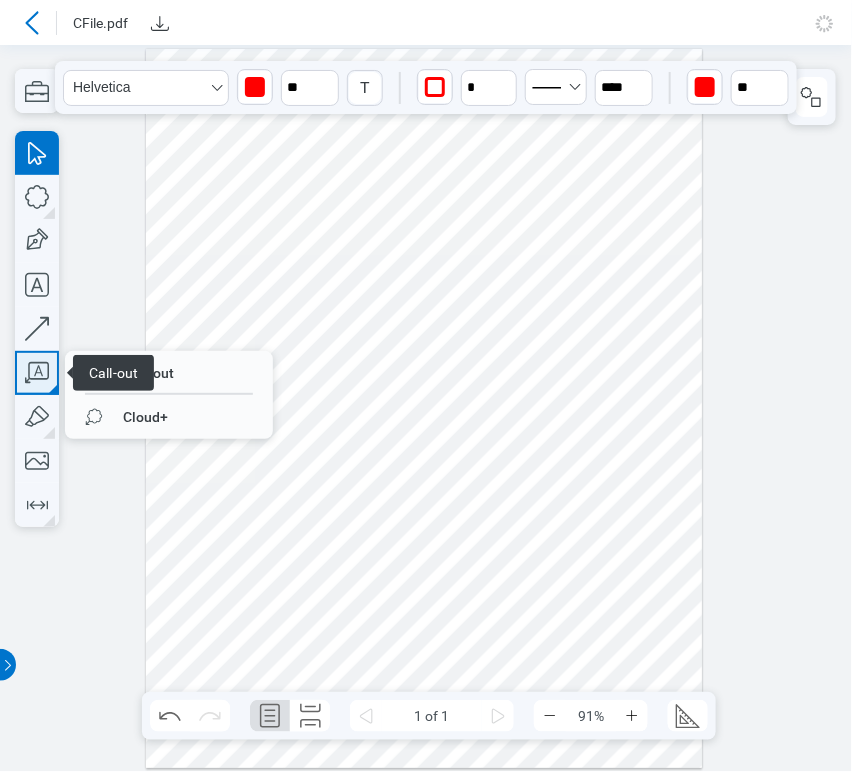click 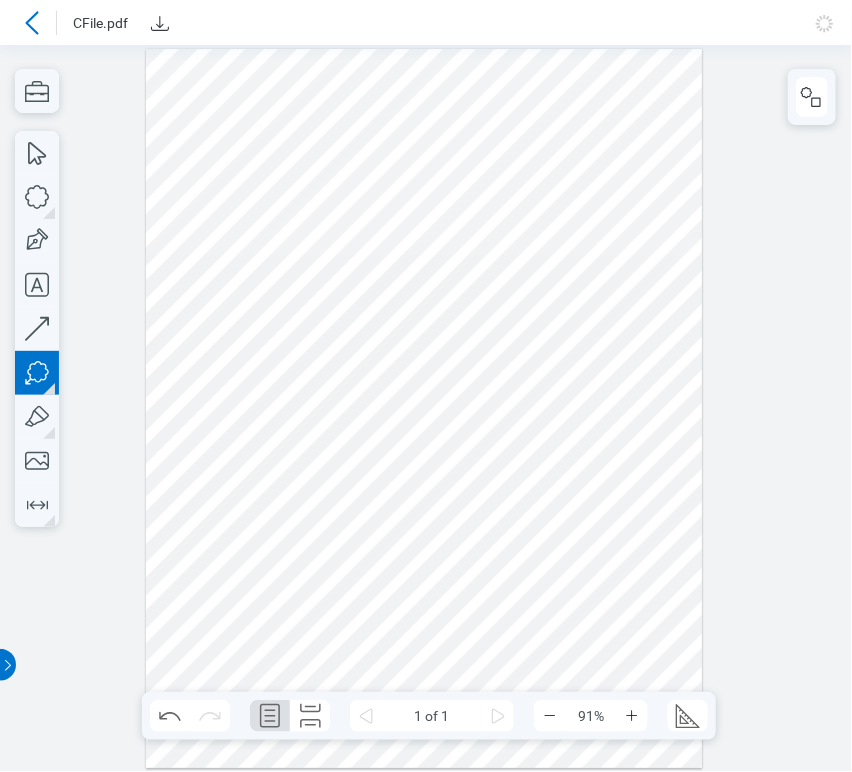 drag, startPoint x: 545, startPoint y: 432, endPoint x: 603, endPoint y: 484, distance: 77.89737 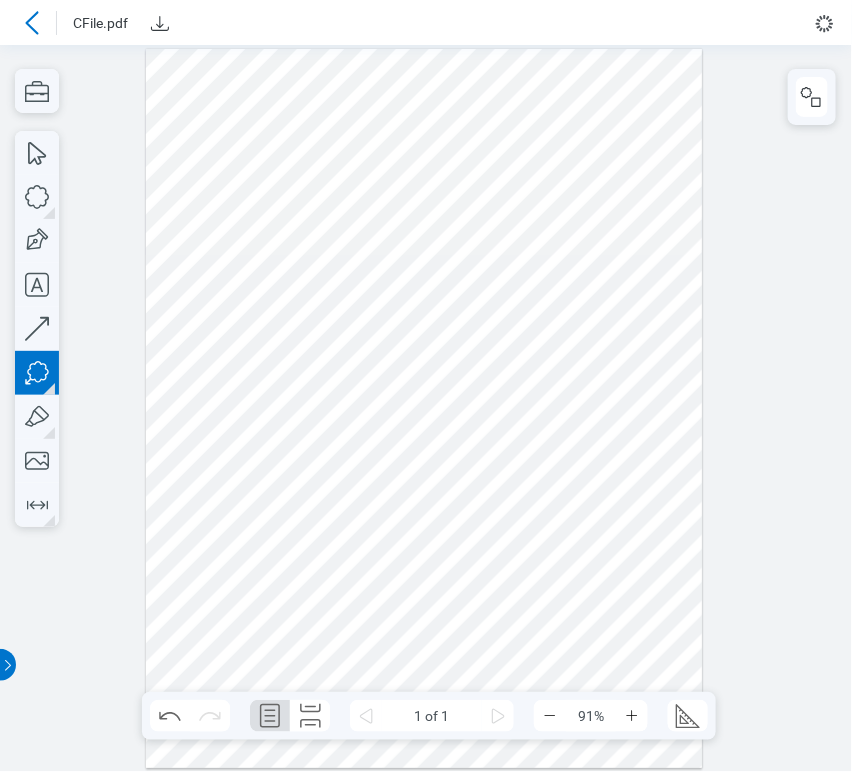 click at bounding box center (424, 409) 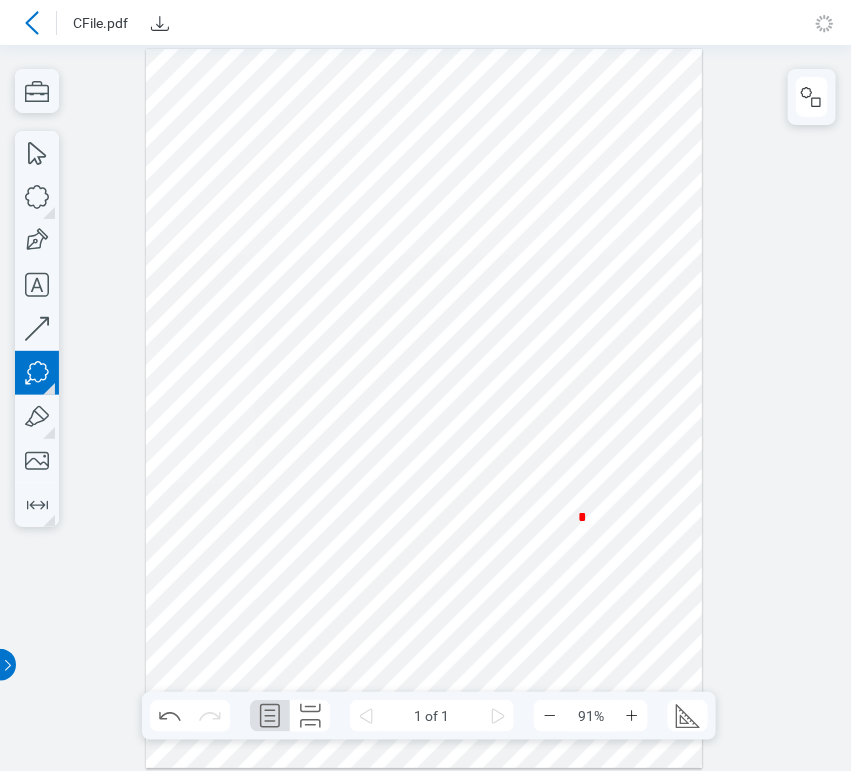 type 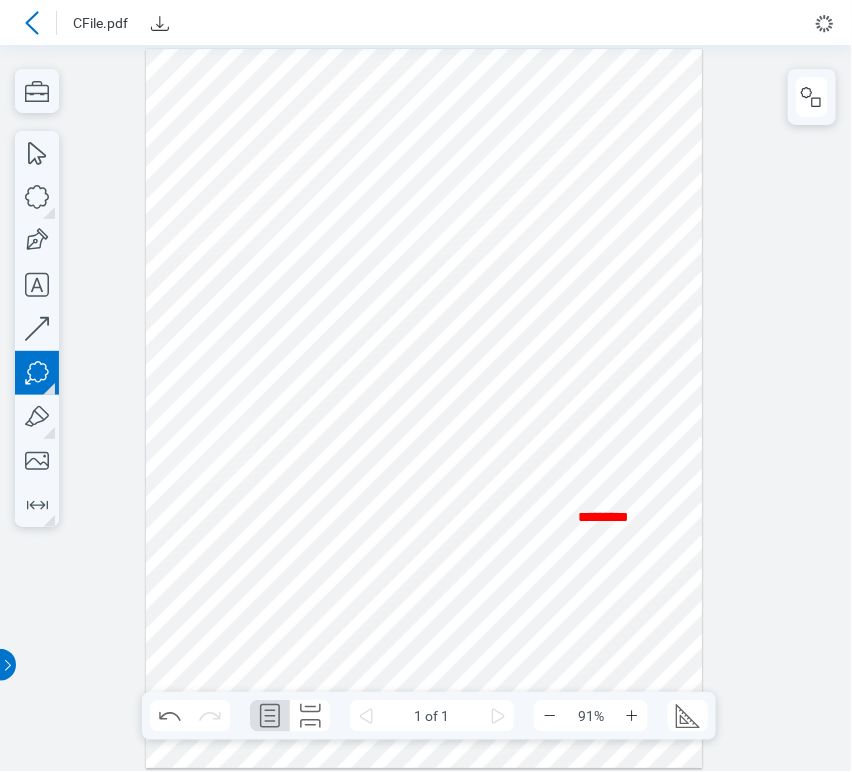 click at bounding box center [424, 409] 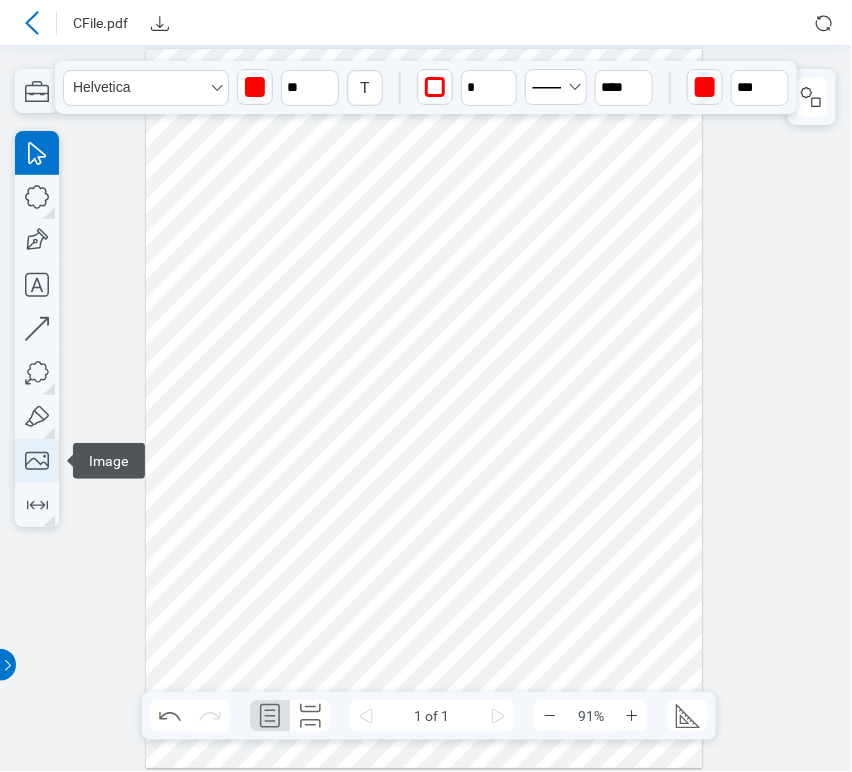 click 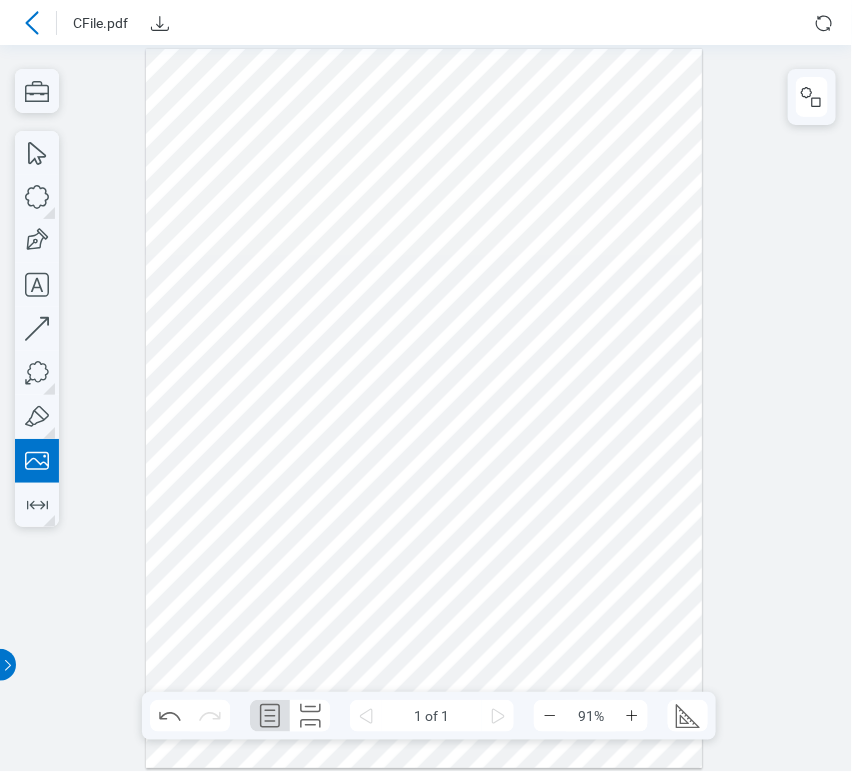 drag, startPoint x: 476, startPoint y: 556, endPoint x: 611, endPoint y: 596, distance: 140.80128 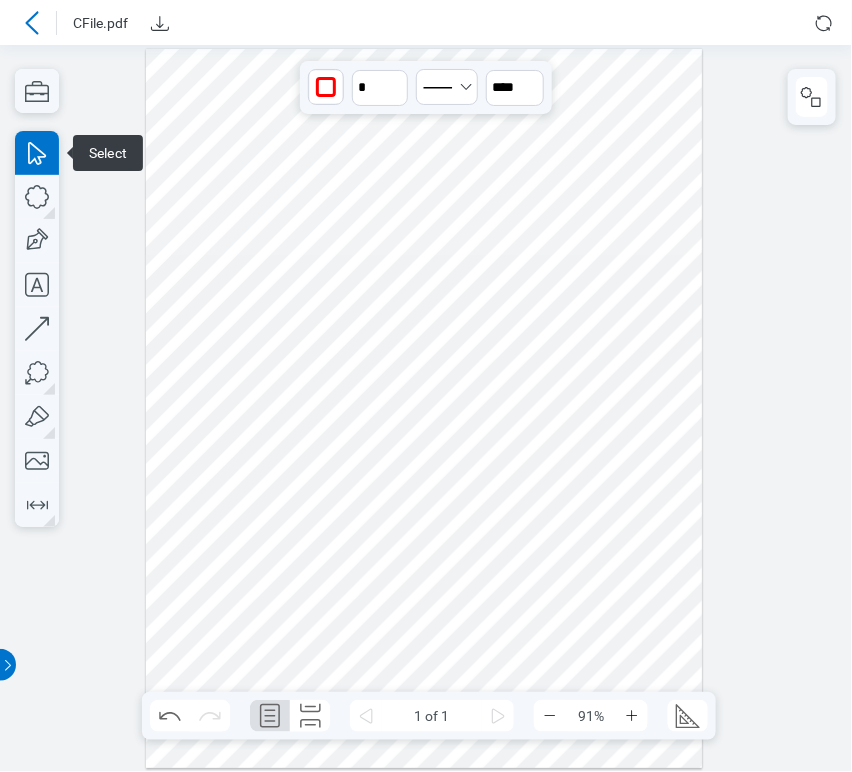 click at bounding box center [424, 409] 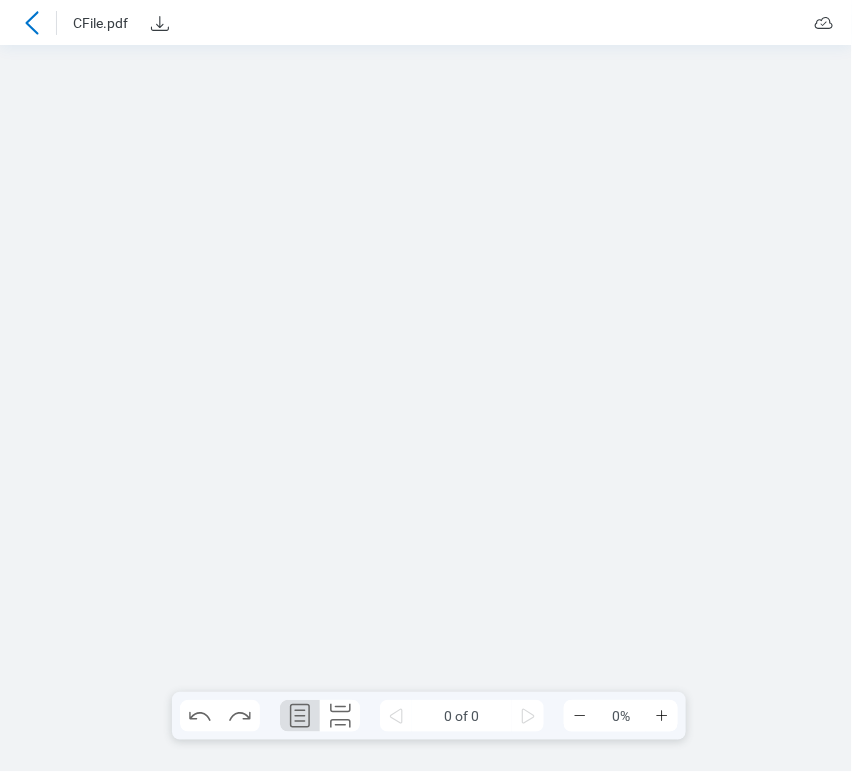scroll, scrollTop: 0, scrollLeft: 0, axis: both 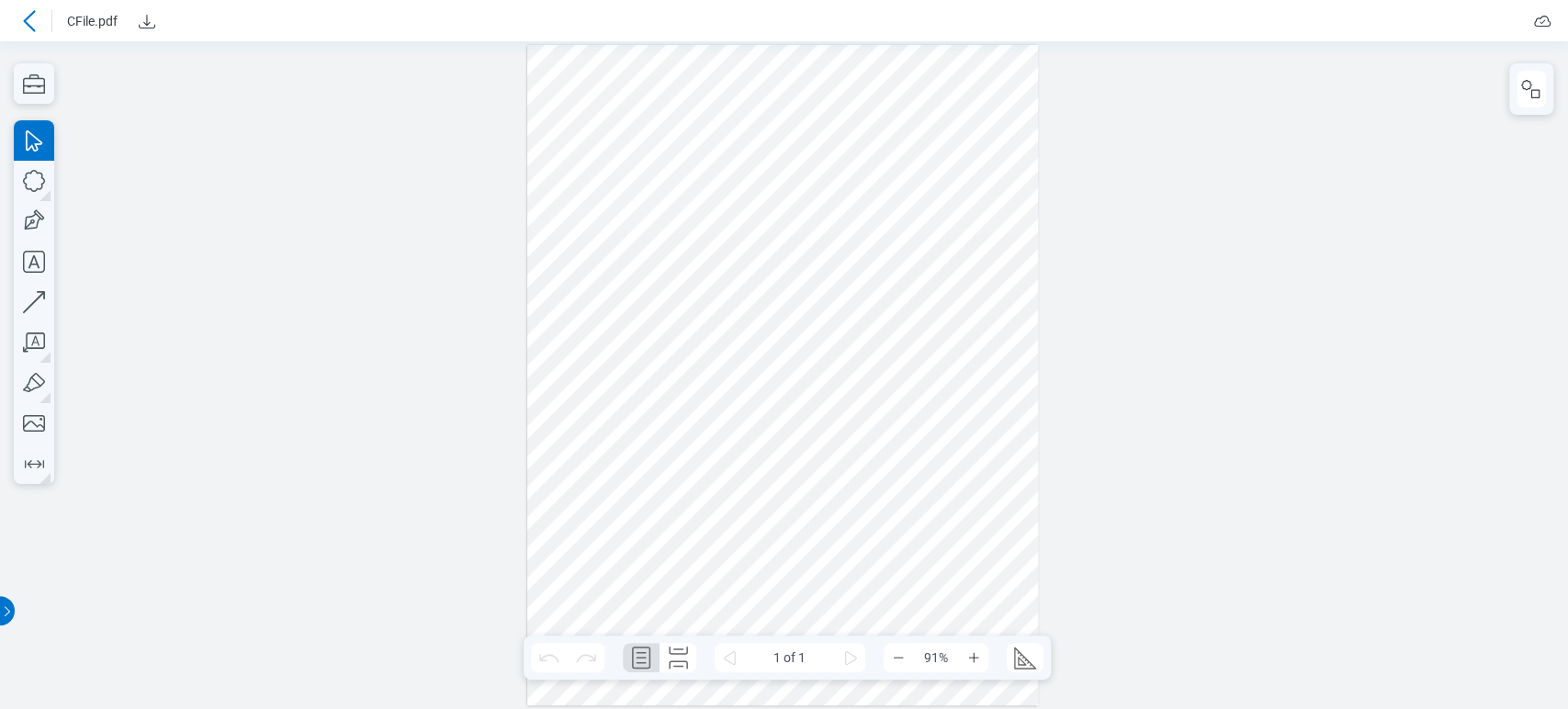 click 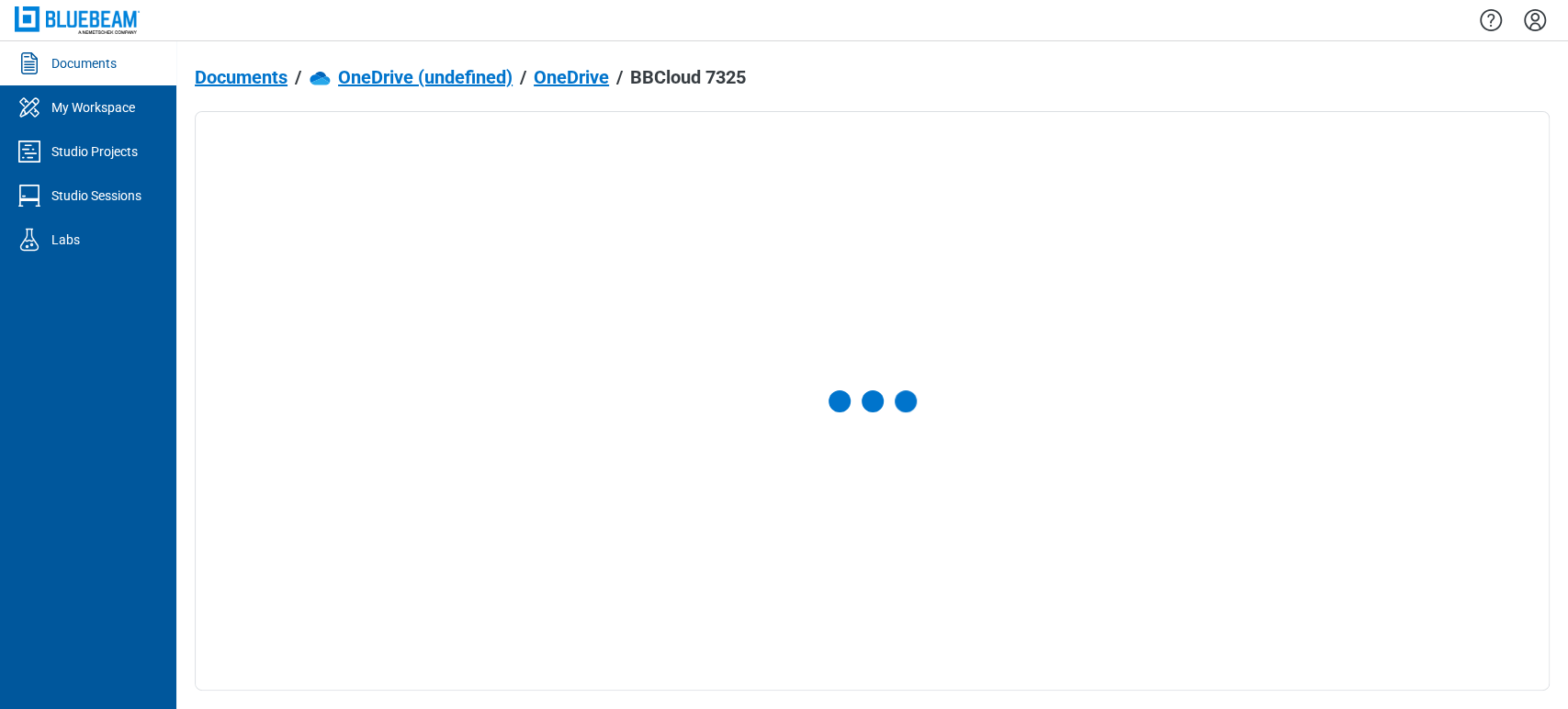 click 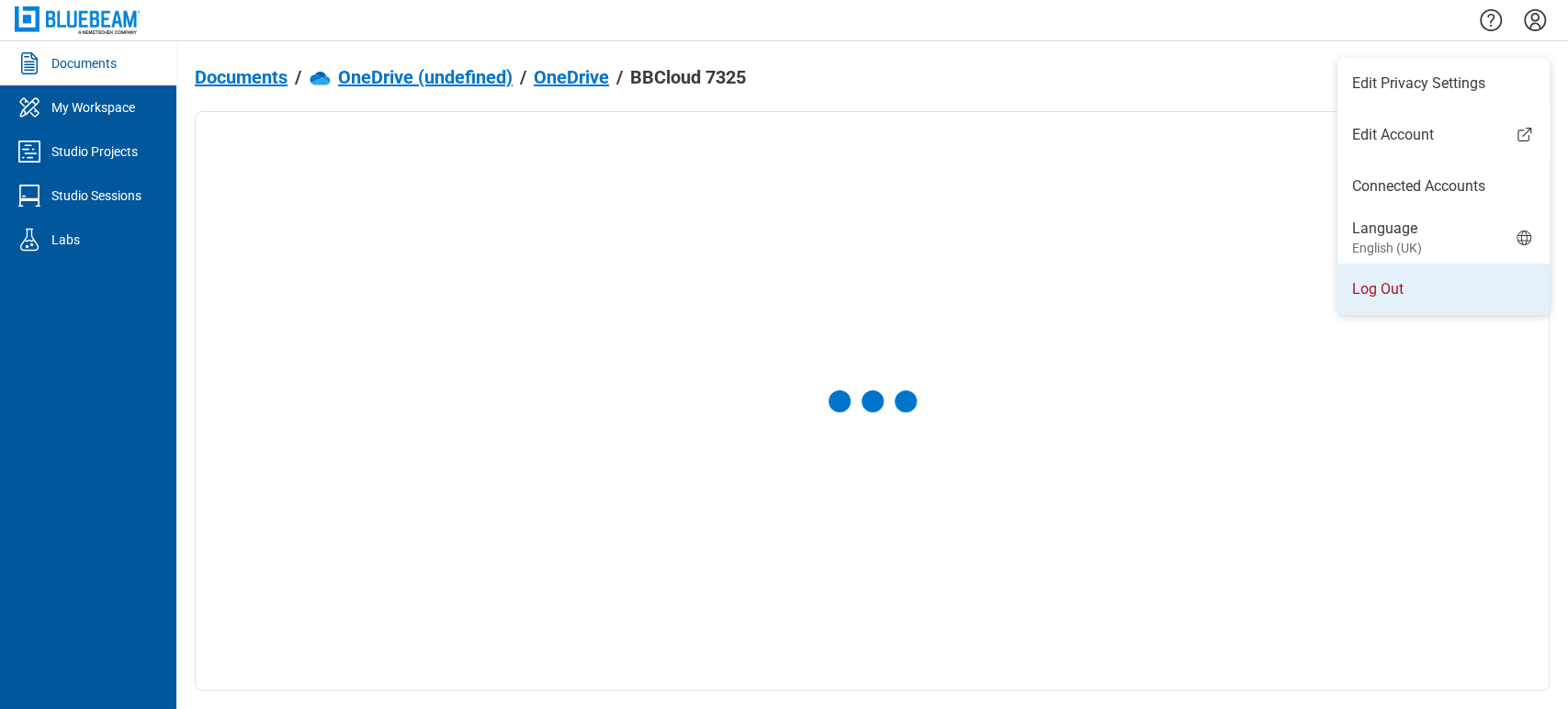 click on "Log Out" at bounding box center (1443, 289) 